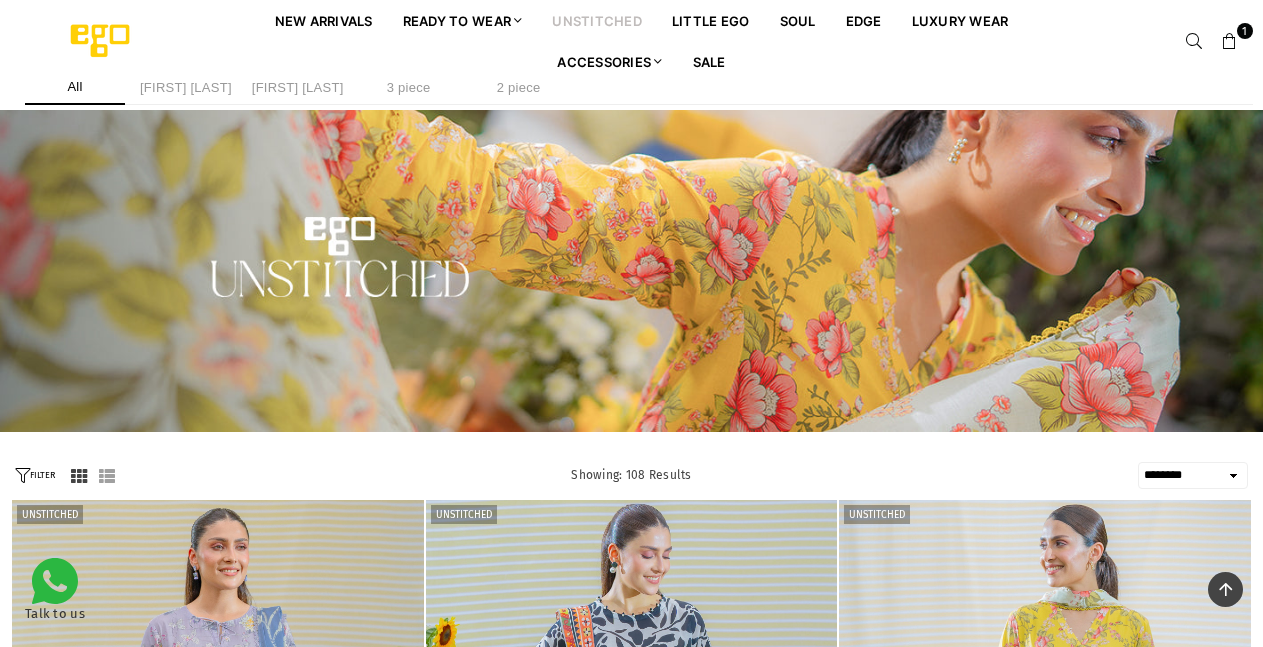 select on "******" 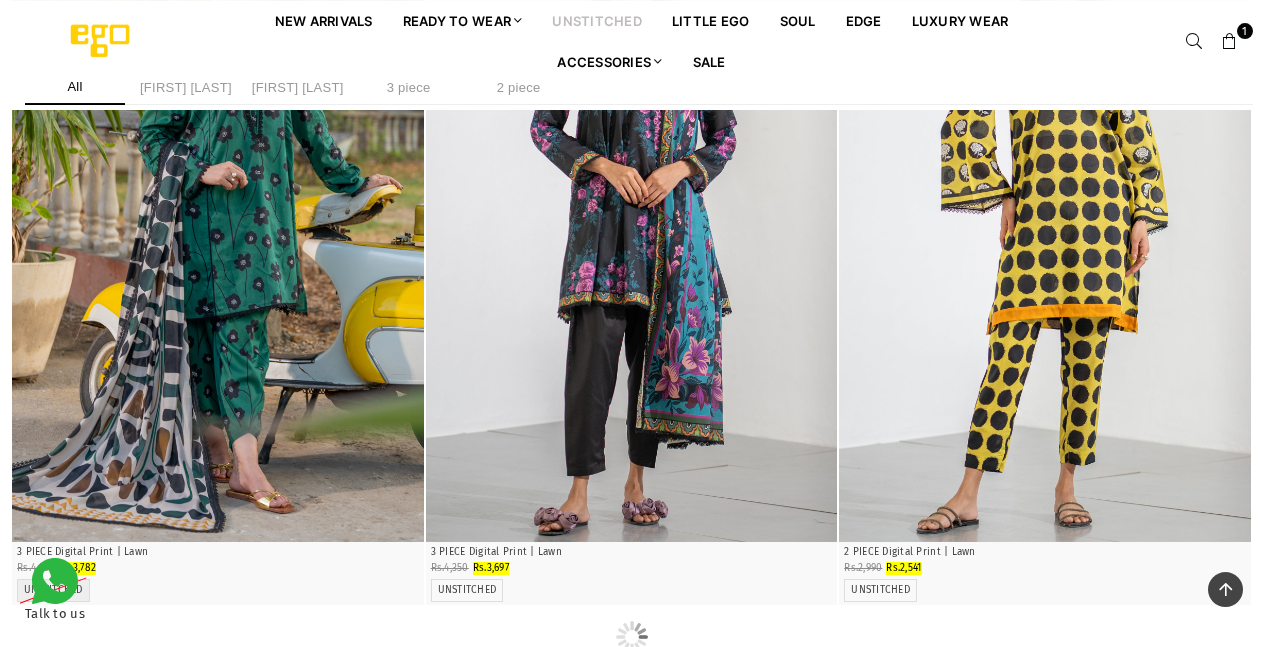 scroll, scrollTop: 13624, scrollLeft: 0, axis: vertical 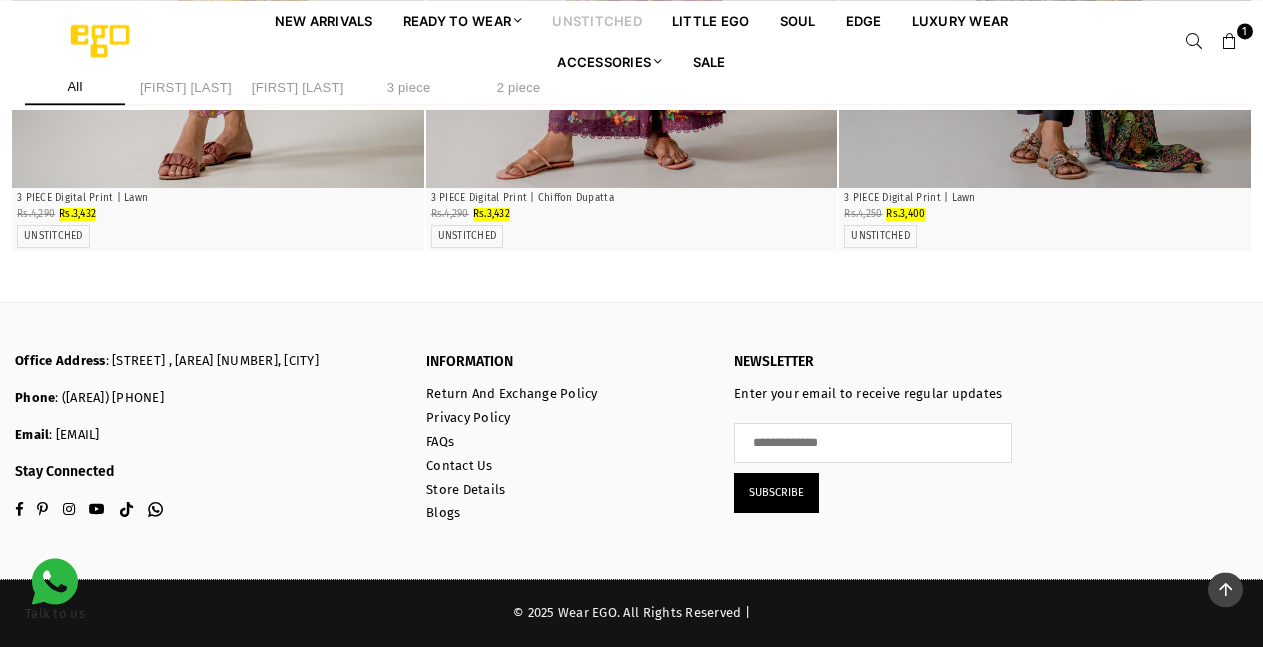 click on "Sidra niazi" at bounding box center (298, 87) 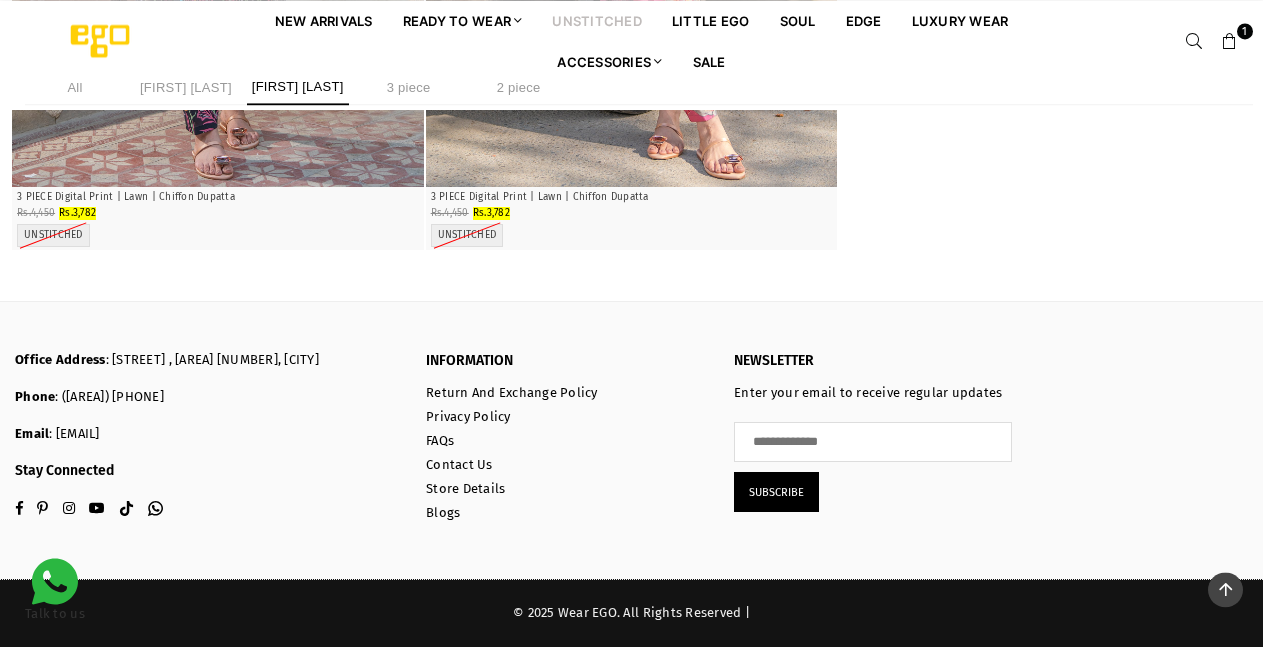 scroll, scrollTop: 2321, scrollLeft: 0, axis: vertical 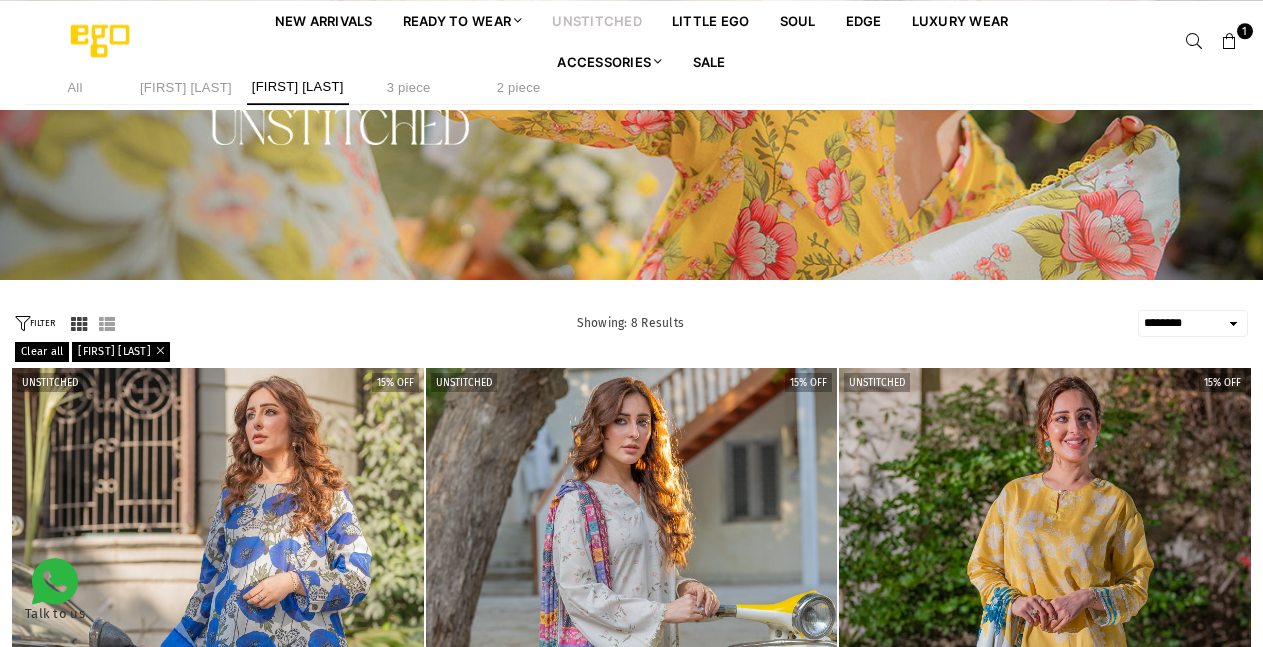 click on "Ayeza khan" at bounding box center [186, 87] 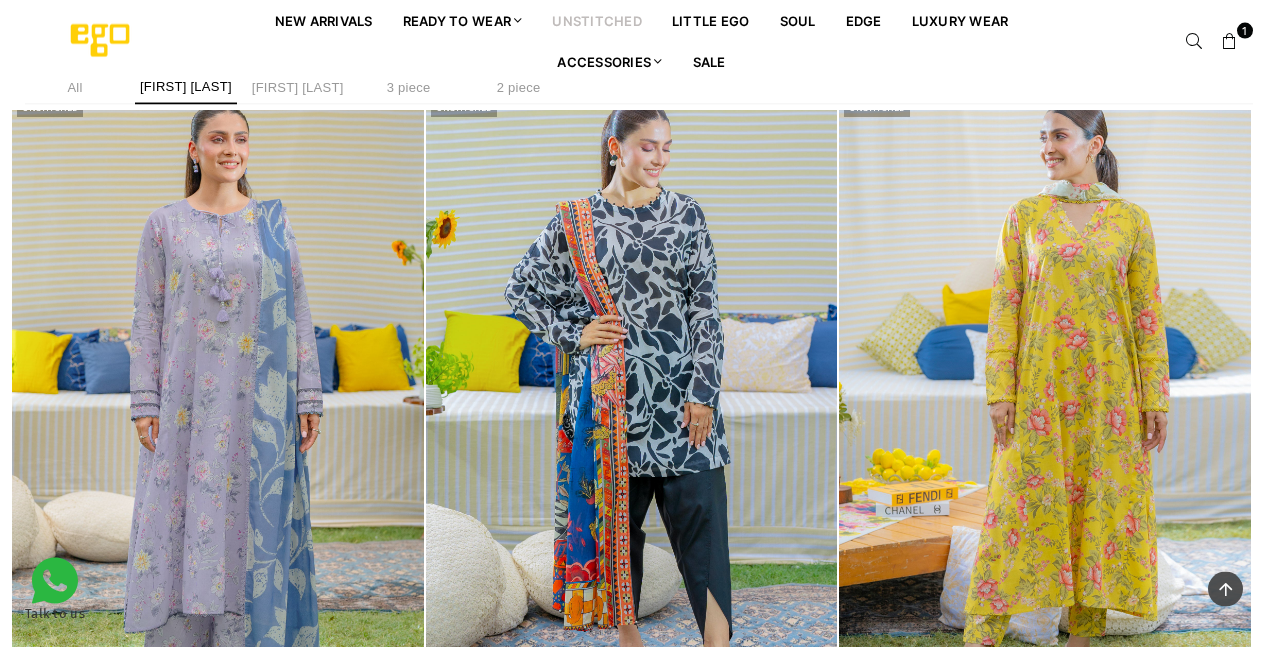 scroll, scrollTop: 432, scrollLeft: 0, axis: vertical 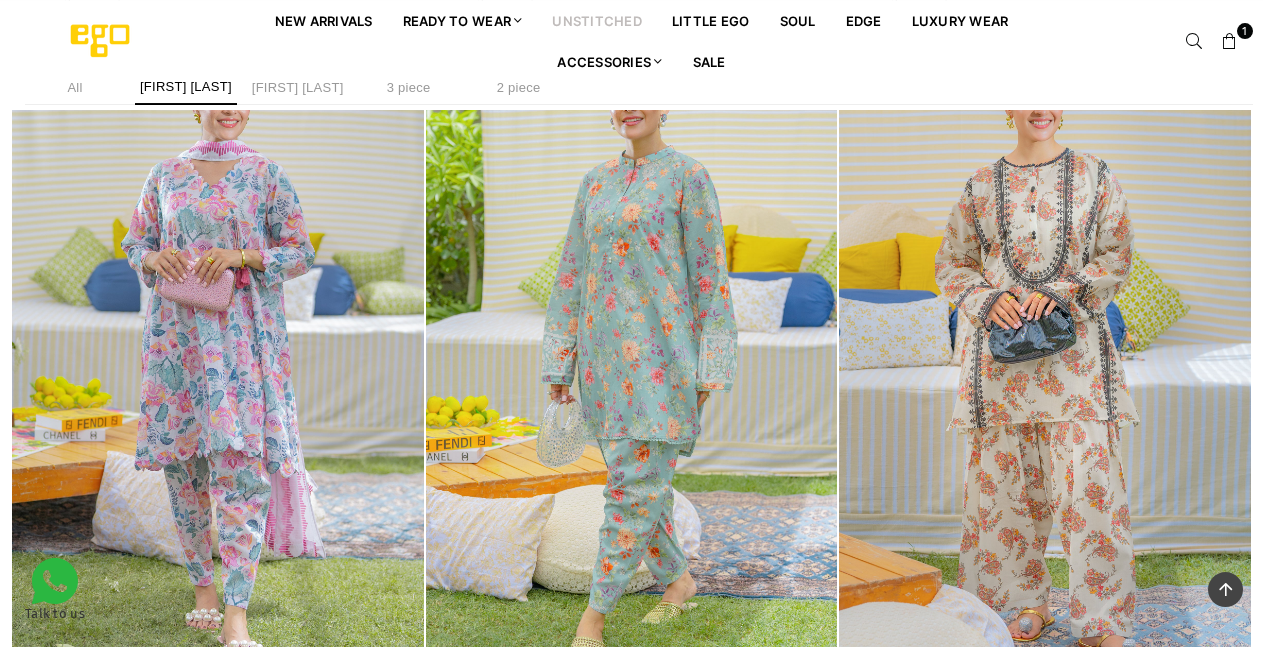 click at bounding box center (1045, 361) 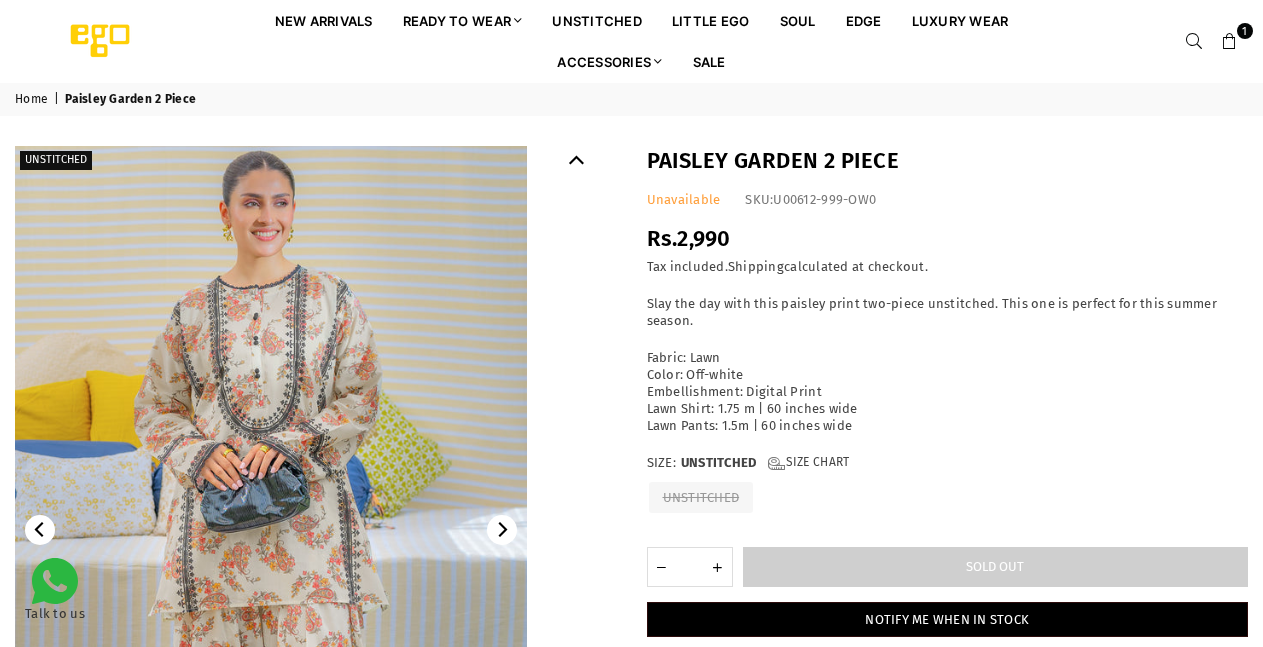 scroll, scrollTop: 0, scrollLeft: 0, axis: both 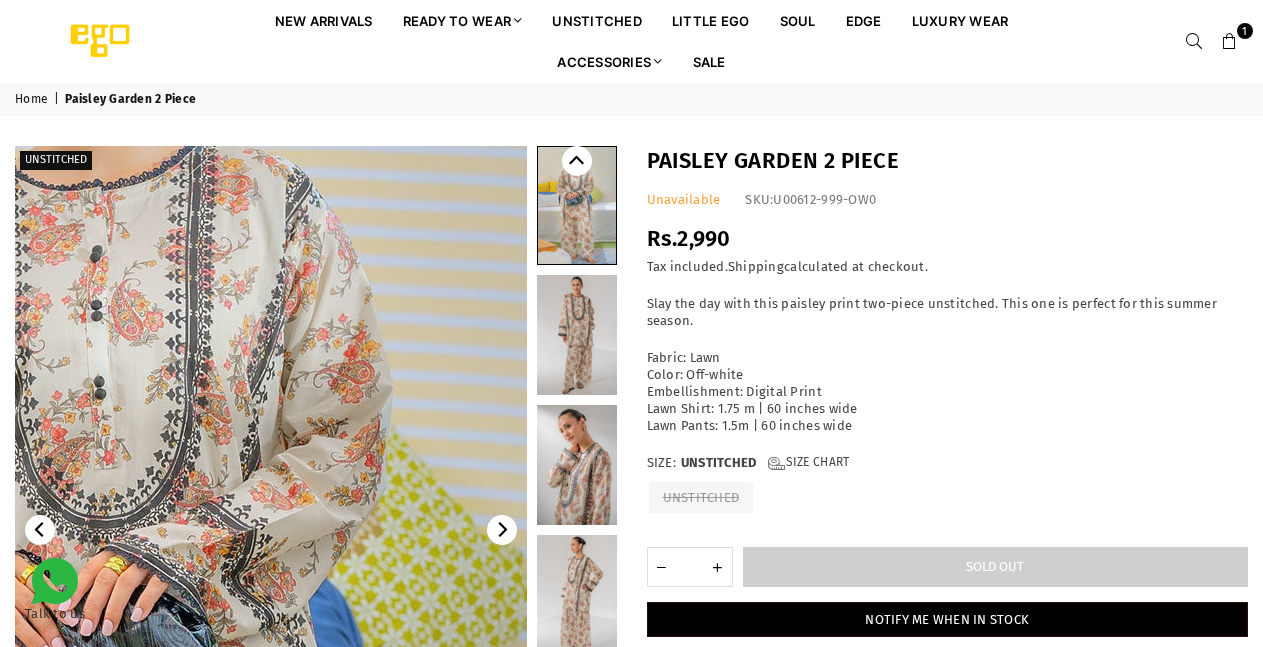 click at bounding box center (132, 754) 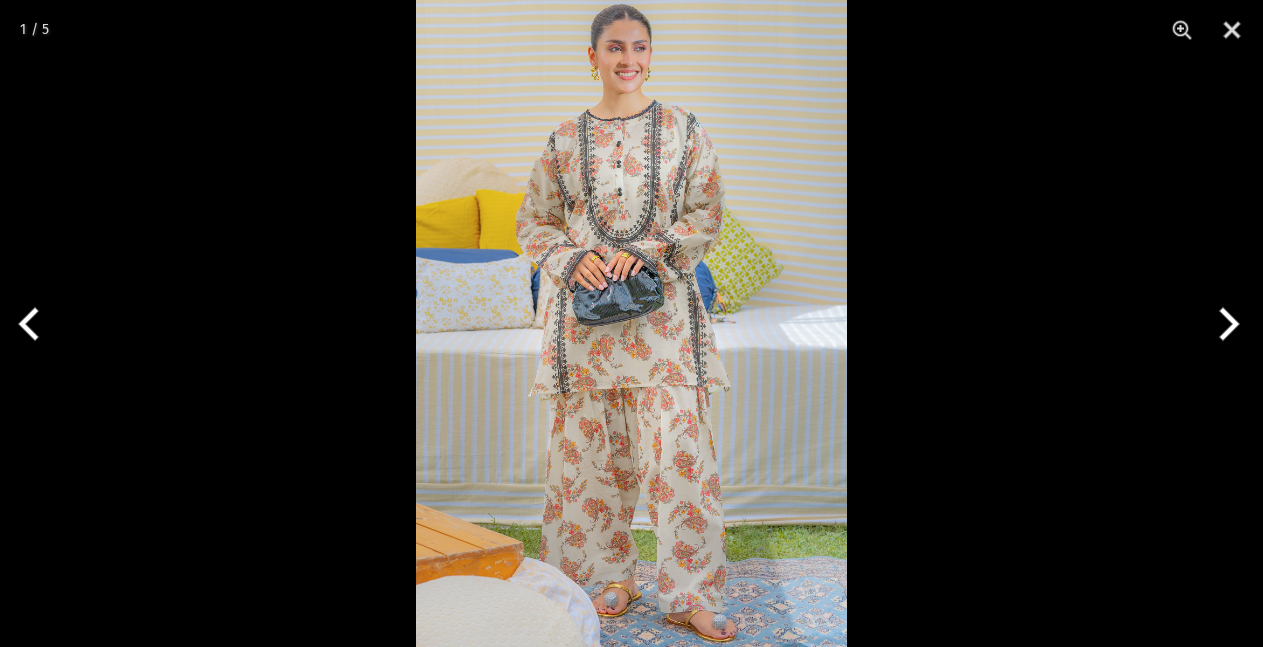 click at bounding box center [1225, 324] 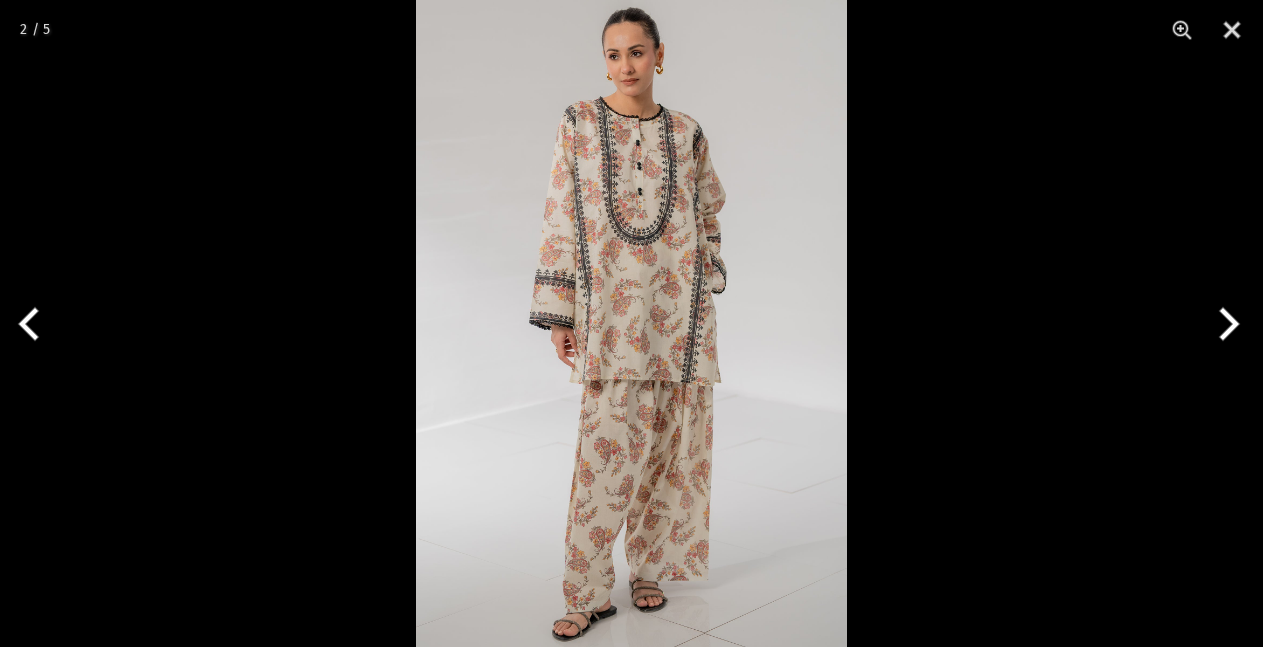click at bounding box center (1225, 324) 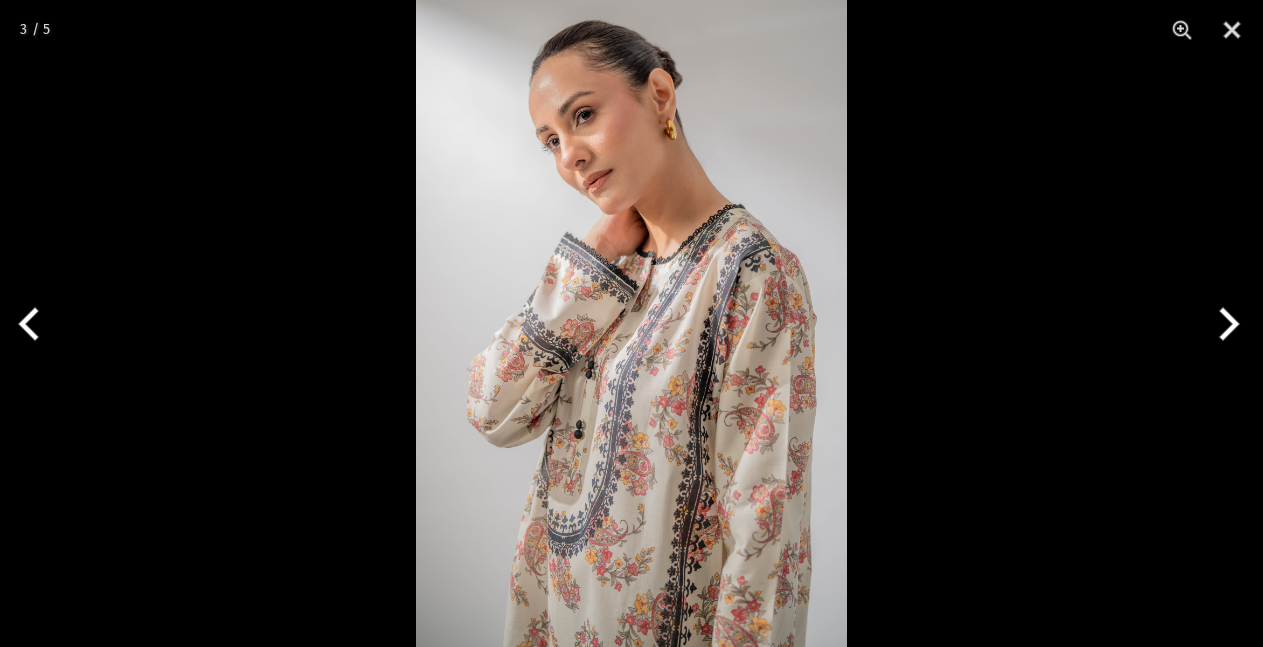 click at bounding box center [1225, 324] 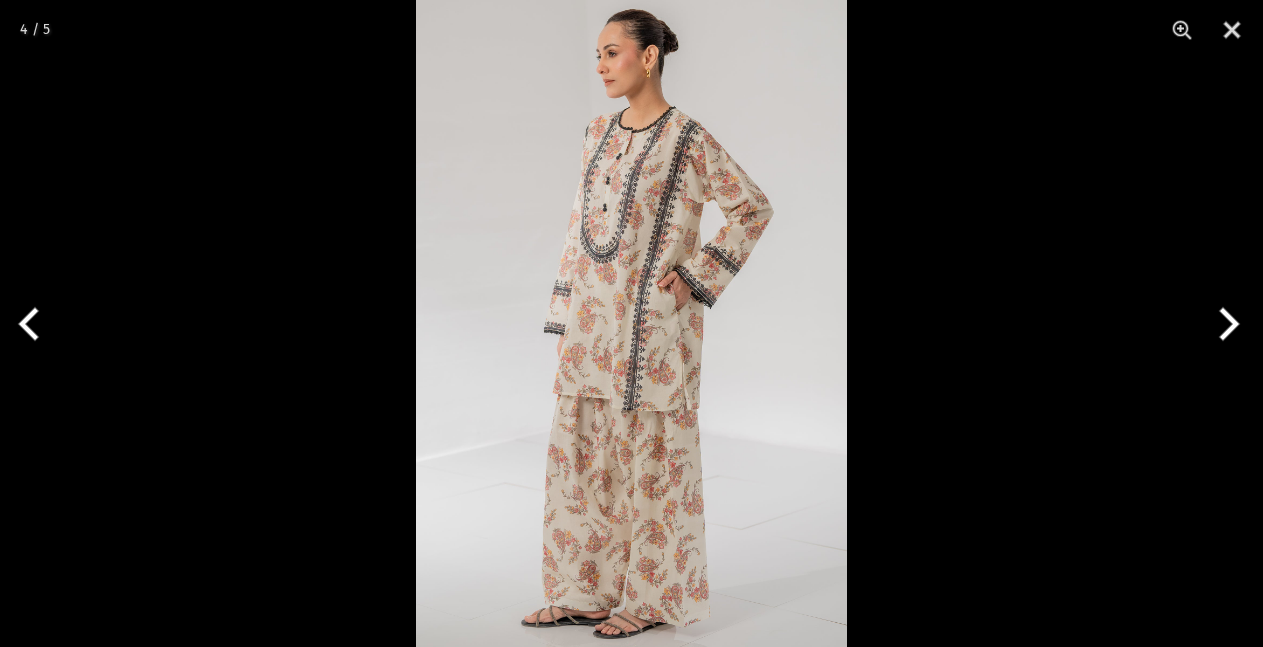 click at bounding box center [1225, 324] 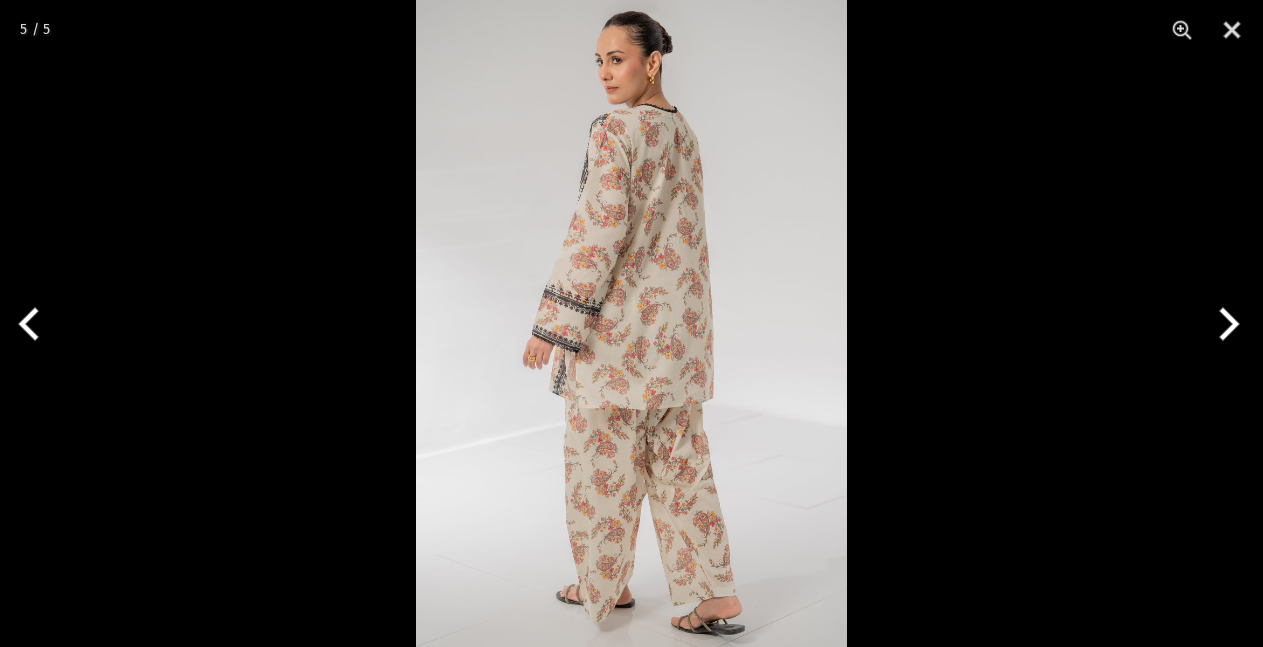 click at bounding box center (1225, 324) 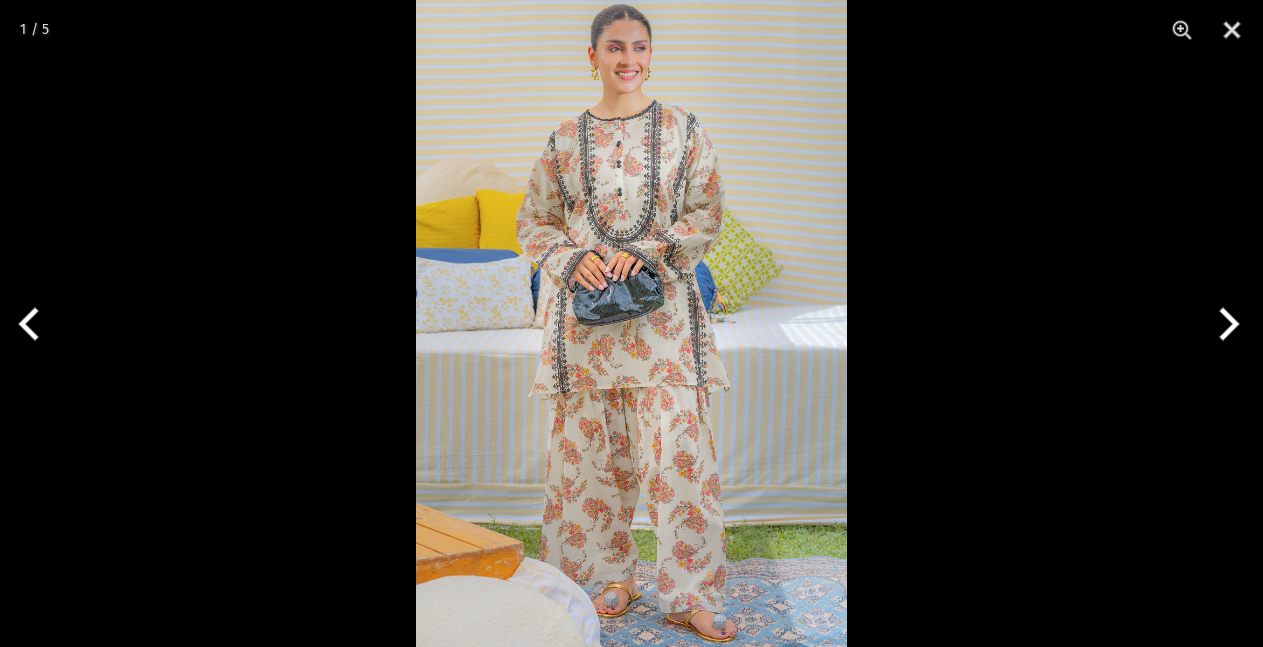 click at bounding box center [1225, 324] 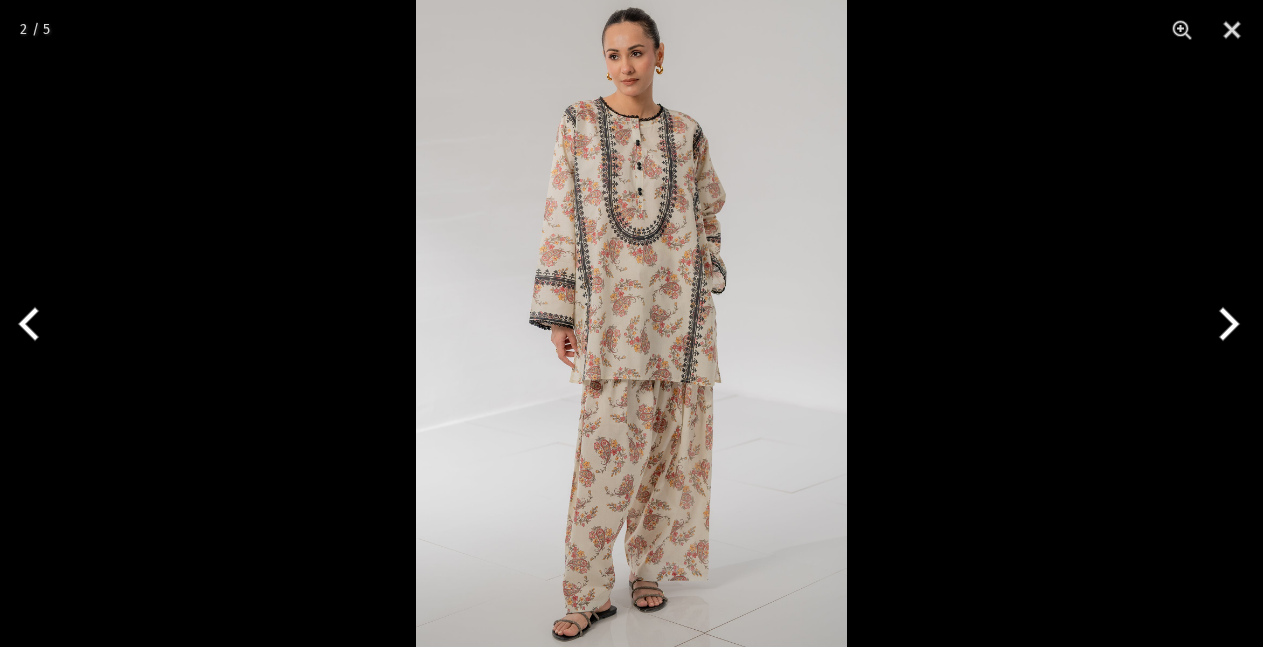 click at bounding box center [1225, 324] 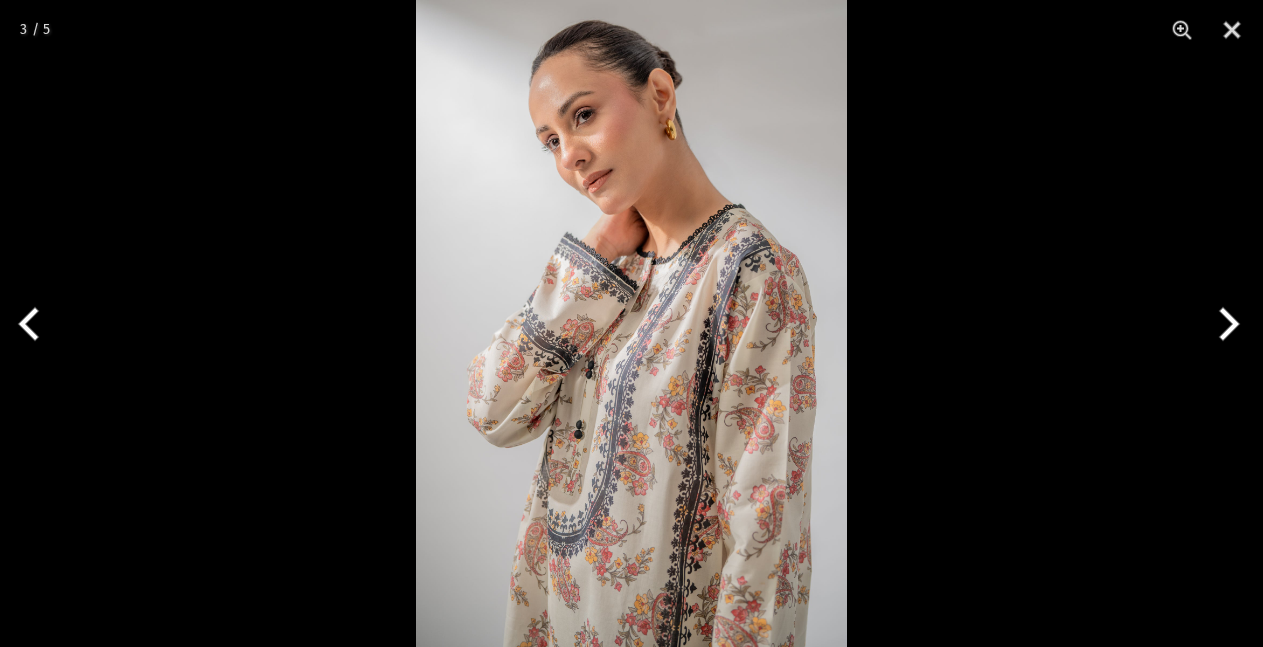click at bounding box center [1225, 324] 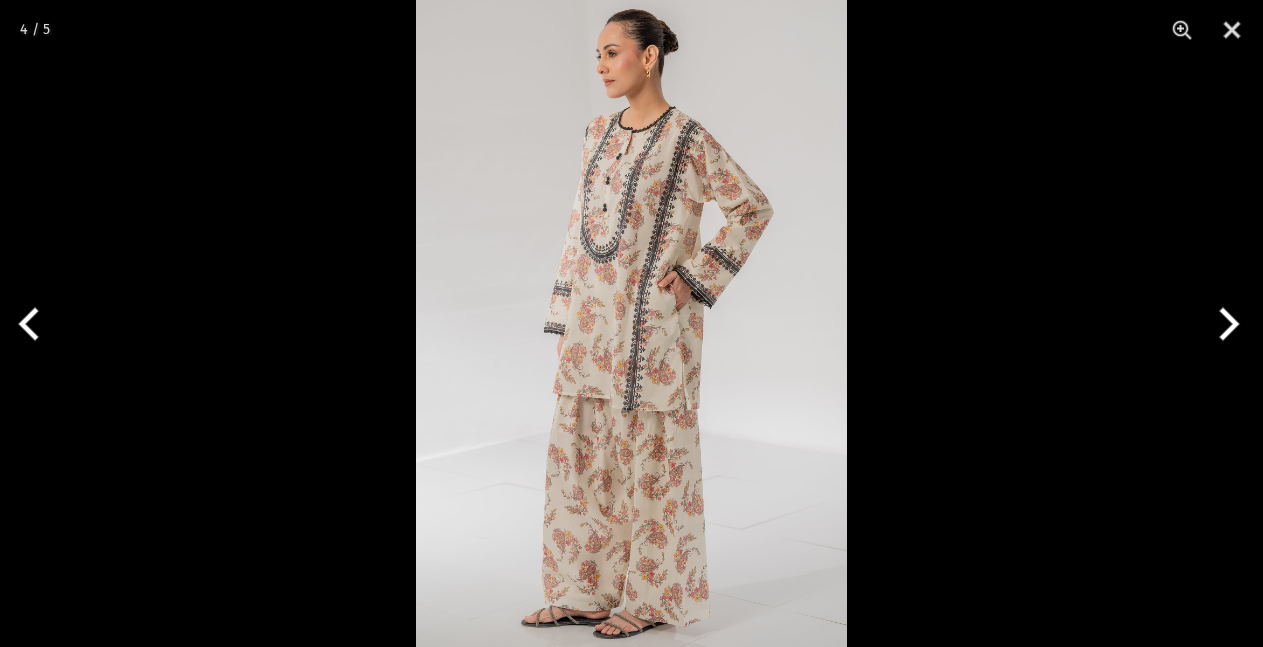 click at bounding box center [1225, 324] 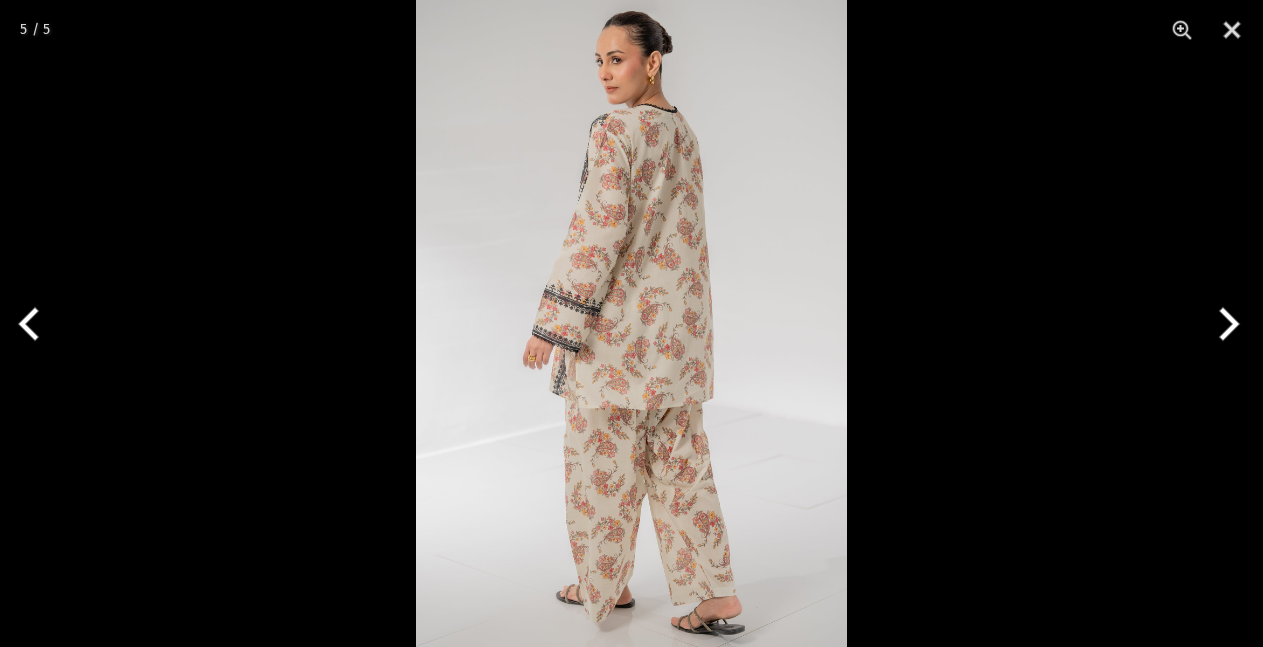 click at bounding box center [1225, 324] 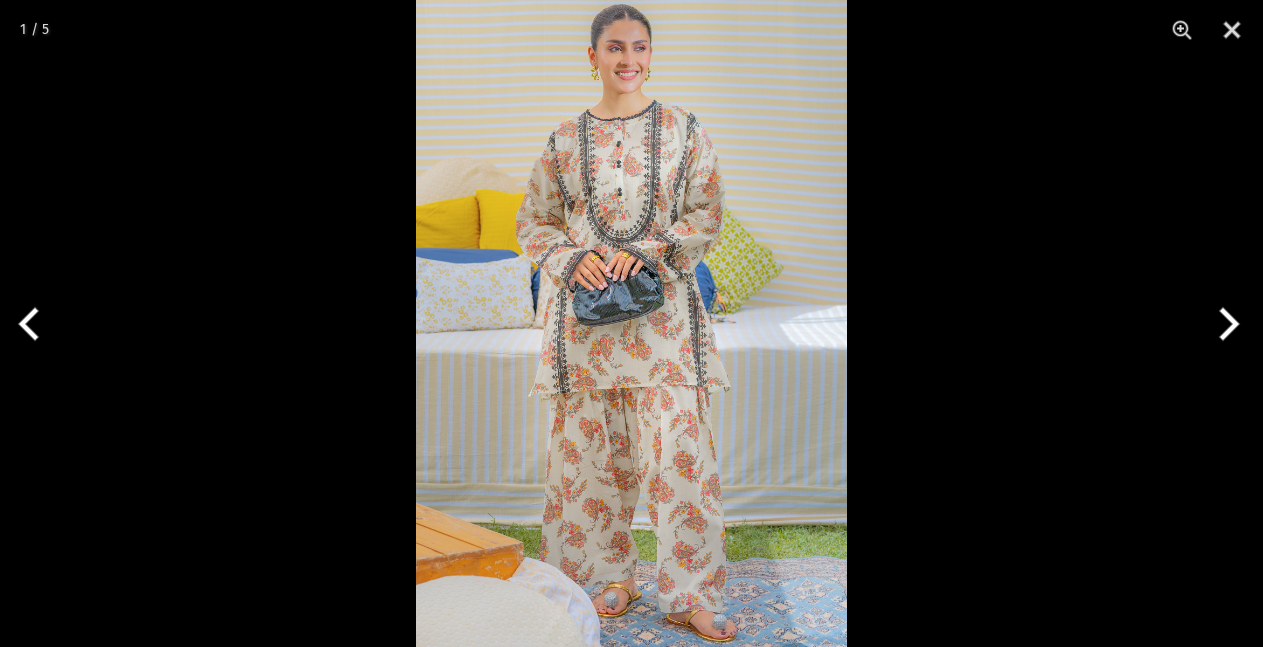 click at bounding box center (1225, 324) 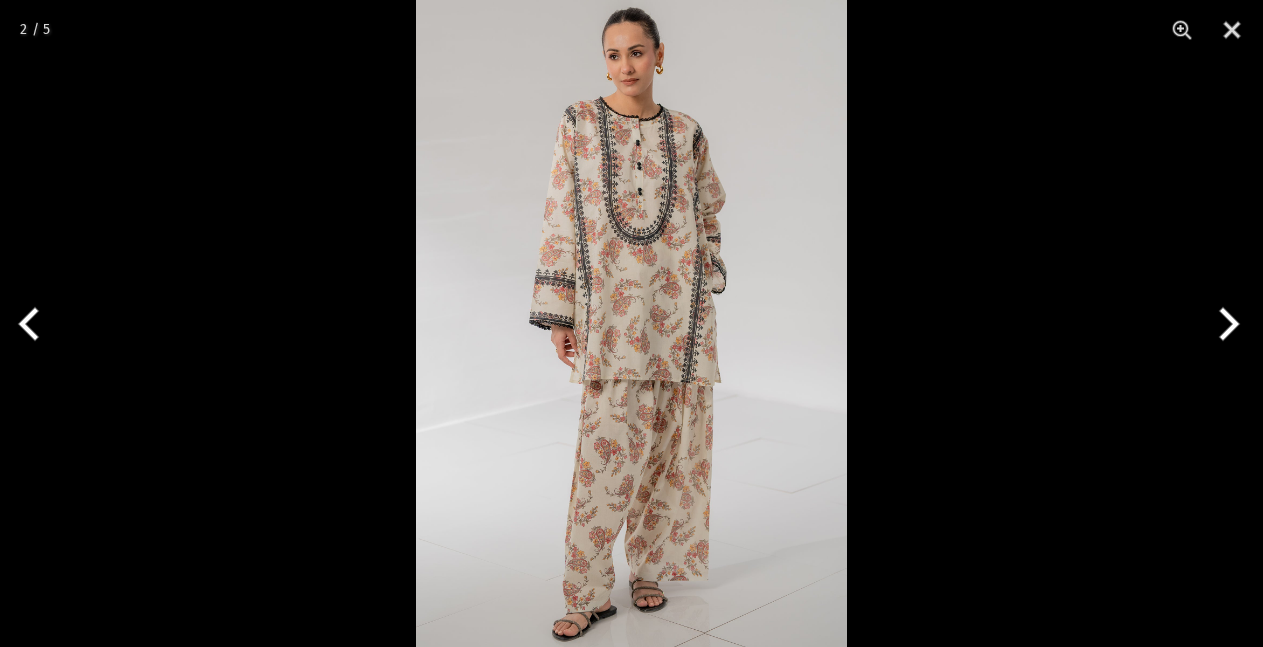 click at bounding box center [1225, 324] 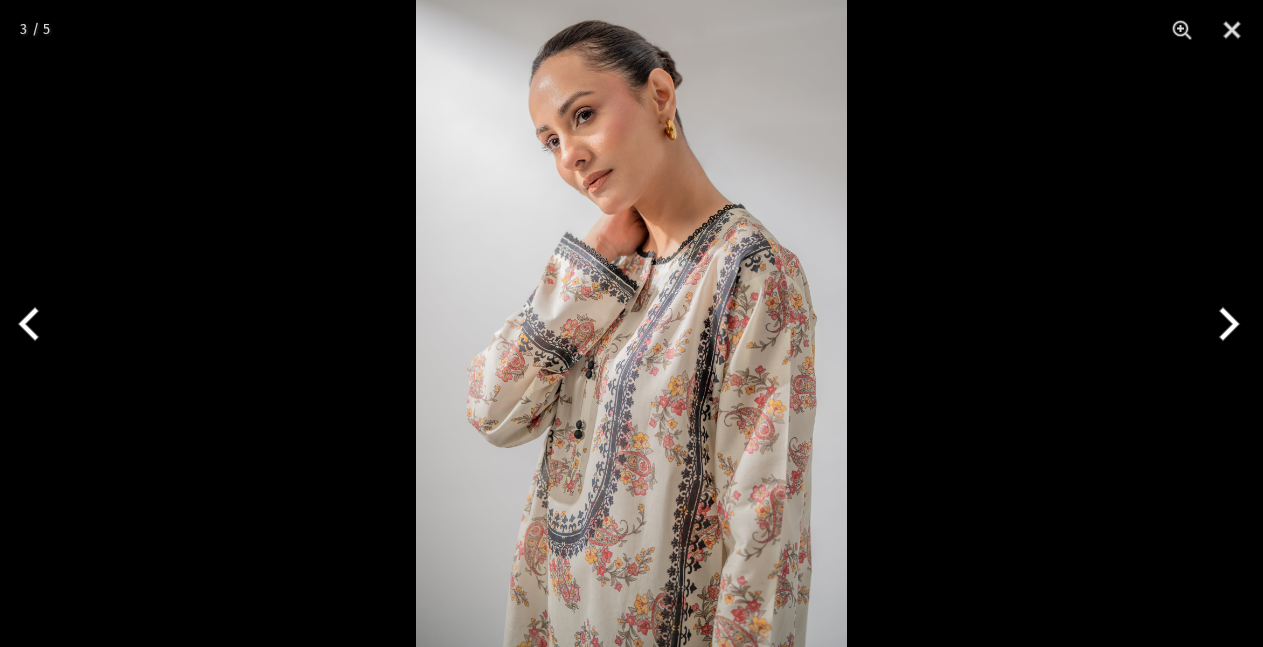 click at bounding box center (1225, 324) 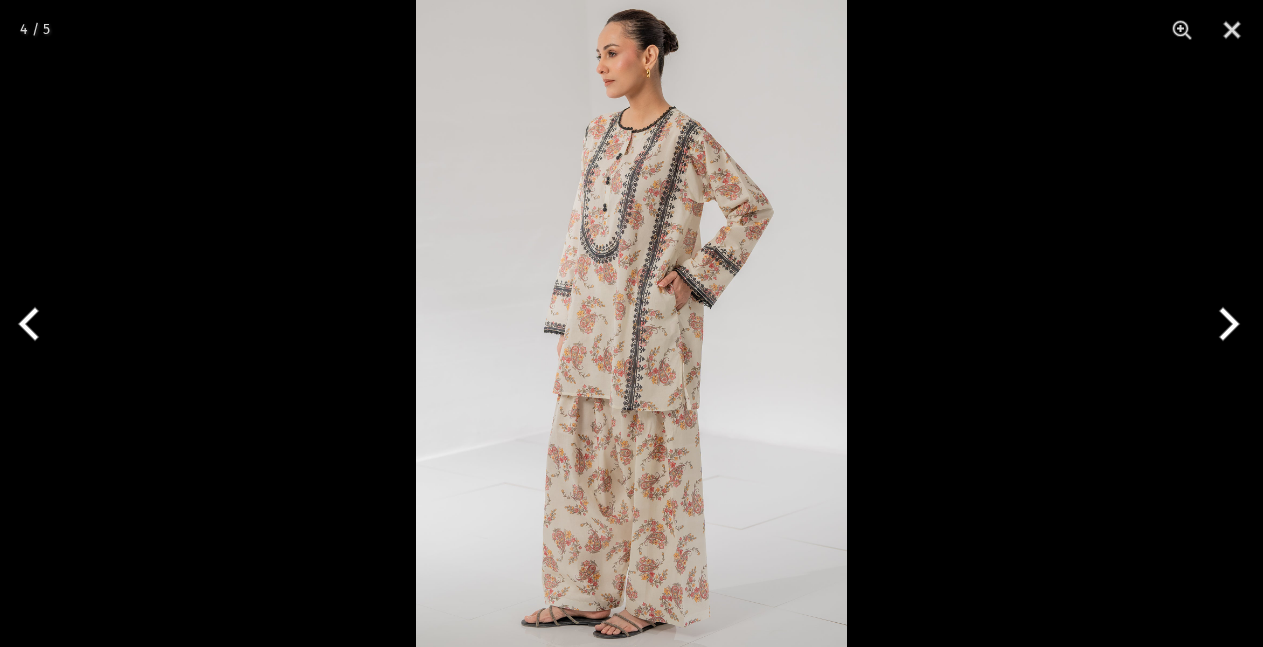 click at bounding box center (1225, 324) 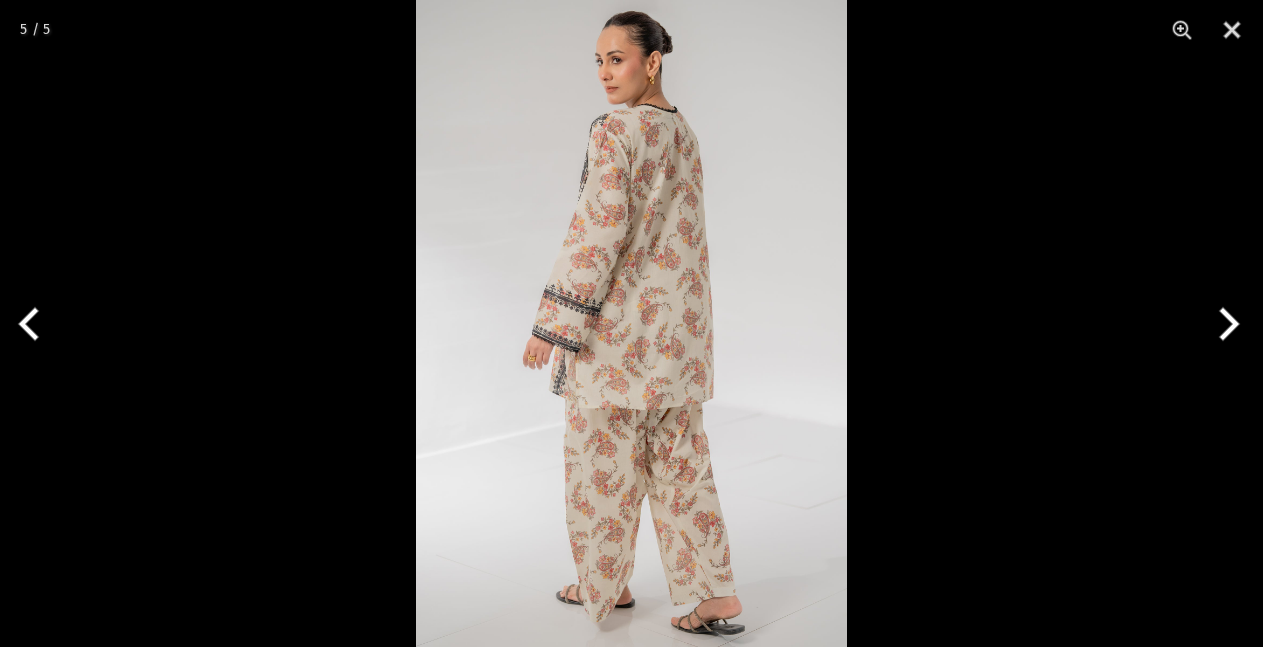 click at bounding box center [1225, 324] 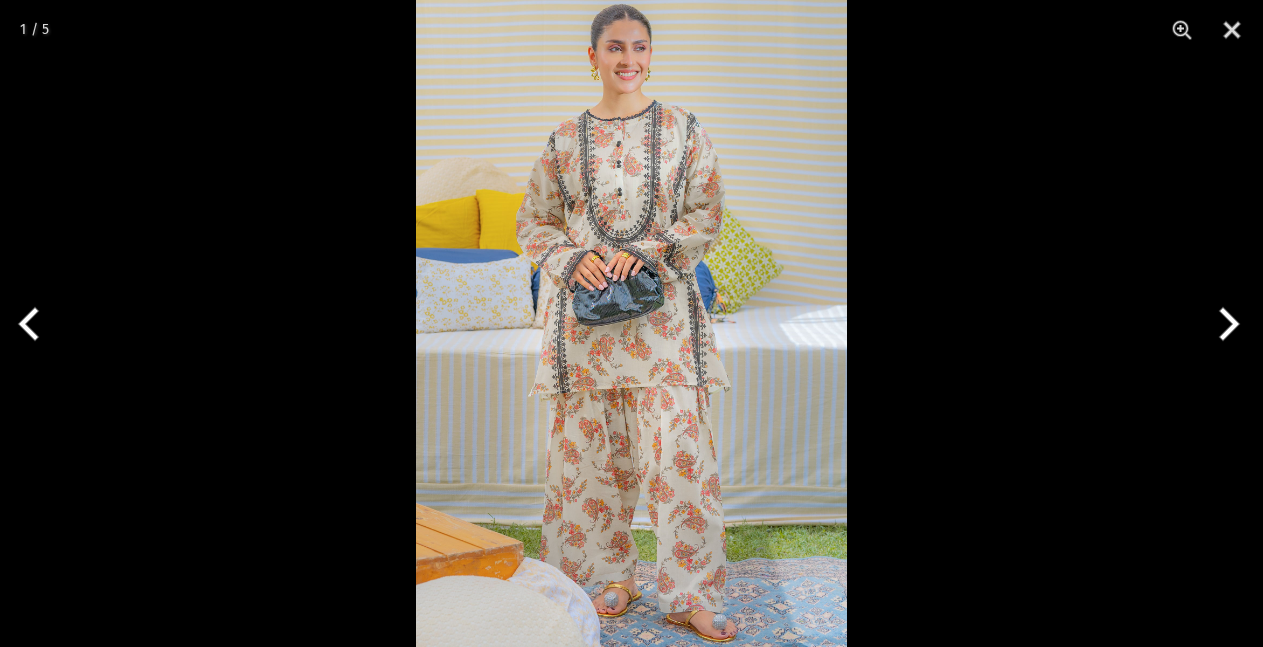 click at bounding box center (631, 323) 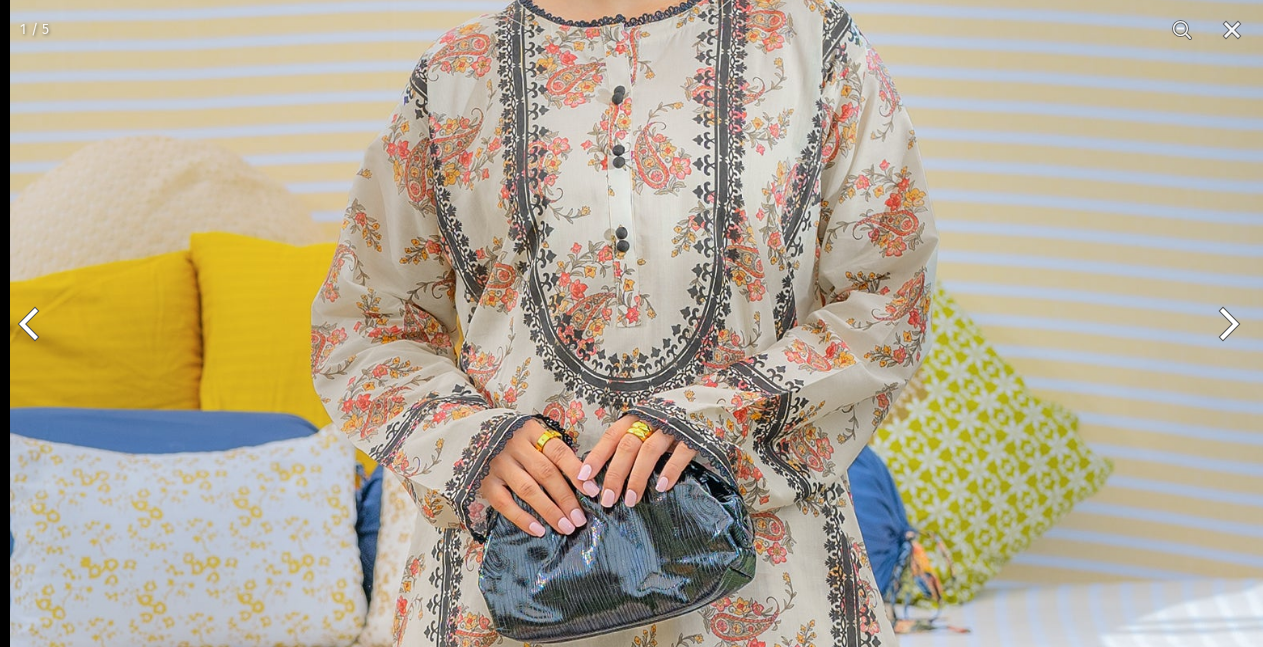 click at bounding box center (657, 634) 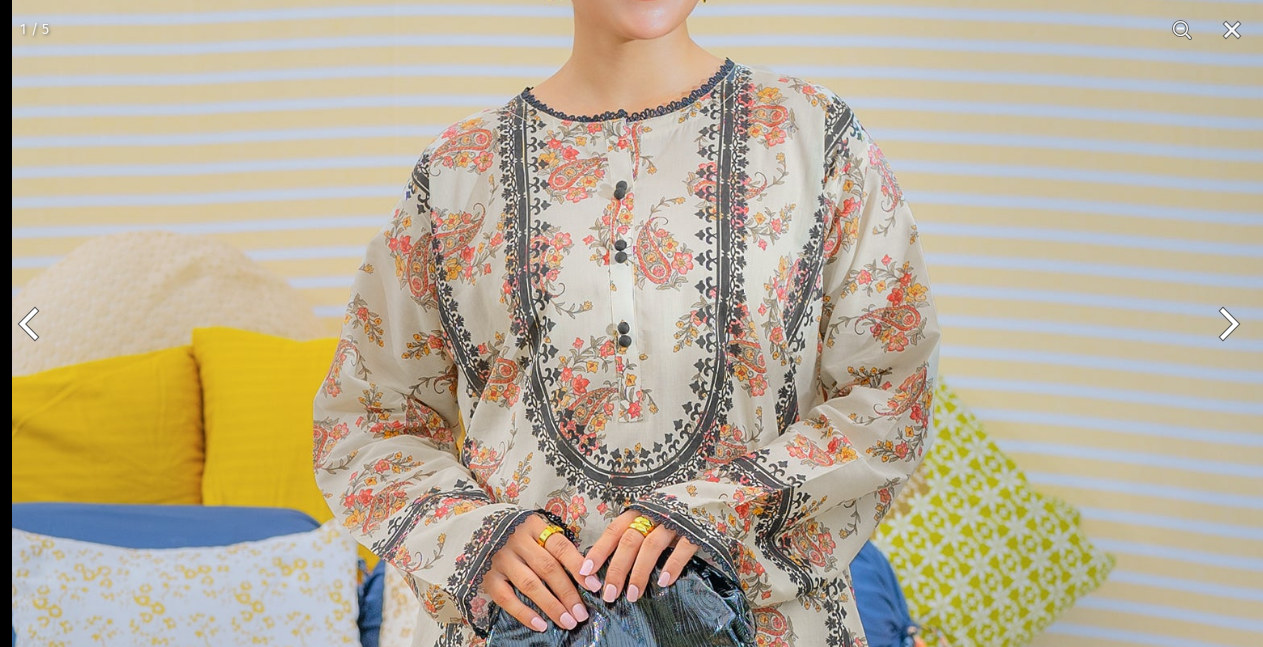 click at bounding box center [659, 729] 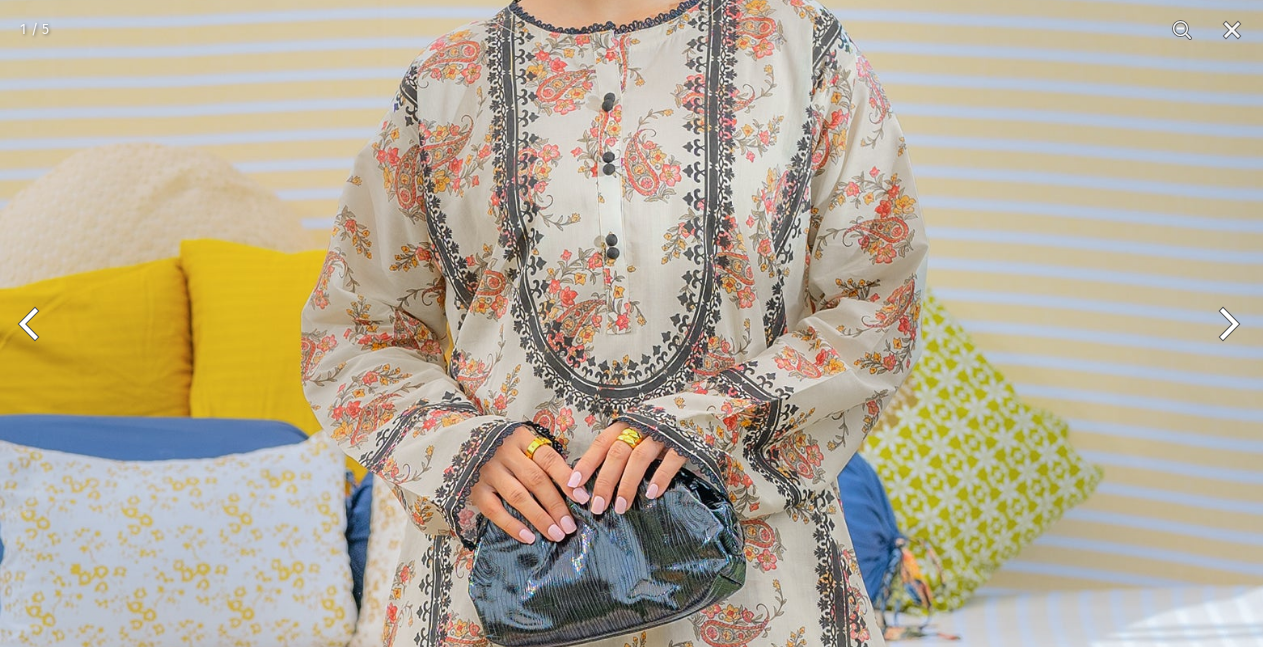 click at bounding box center [647, 641] 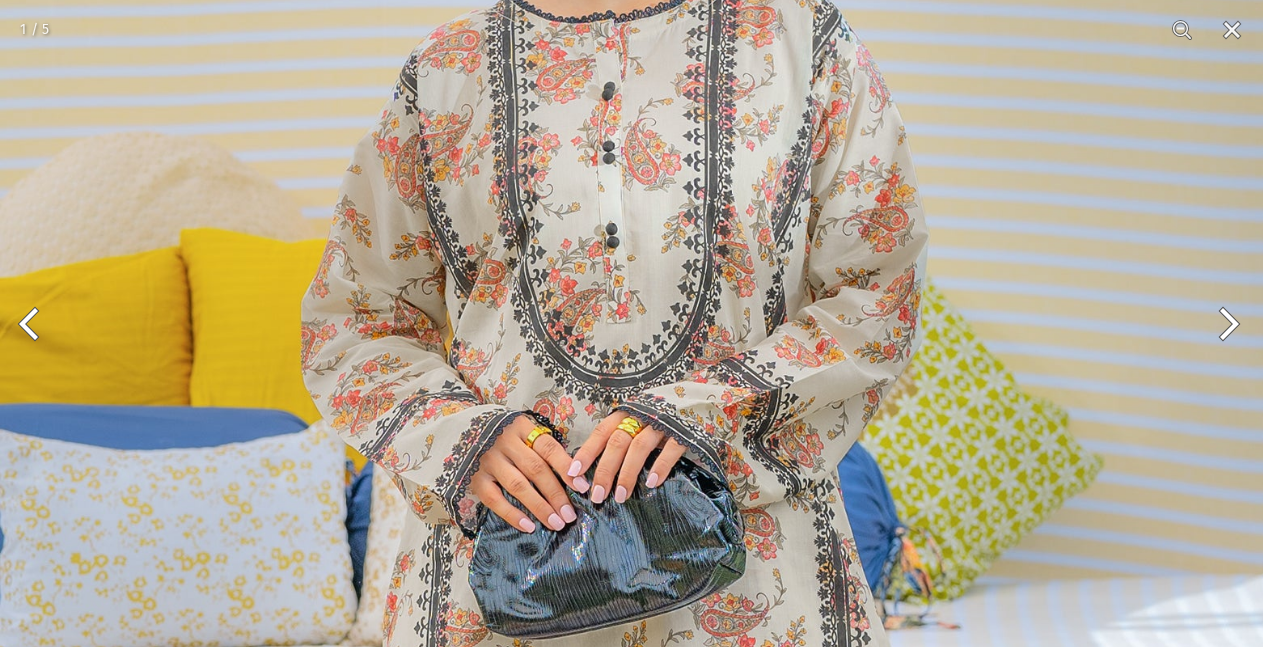 click at bounding box center [647, 630] 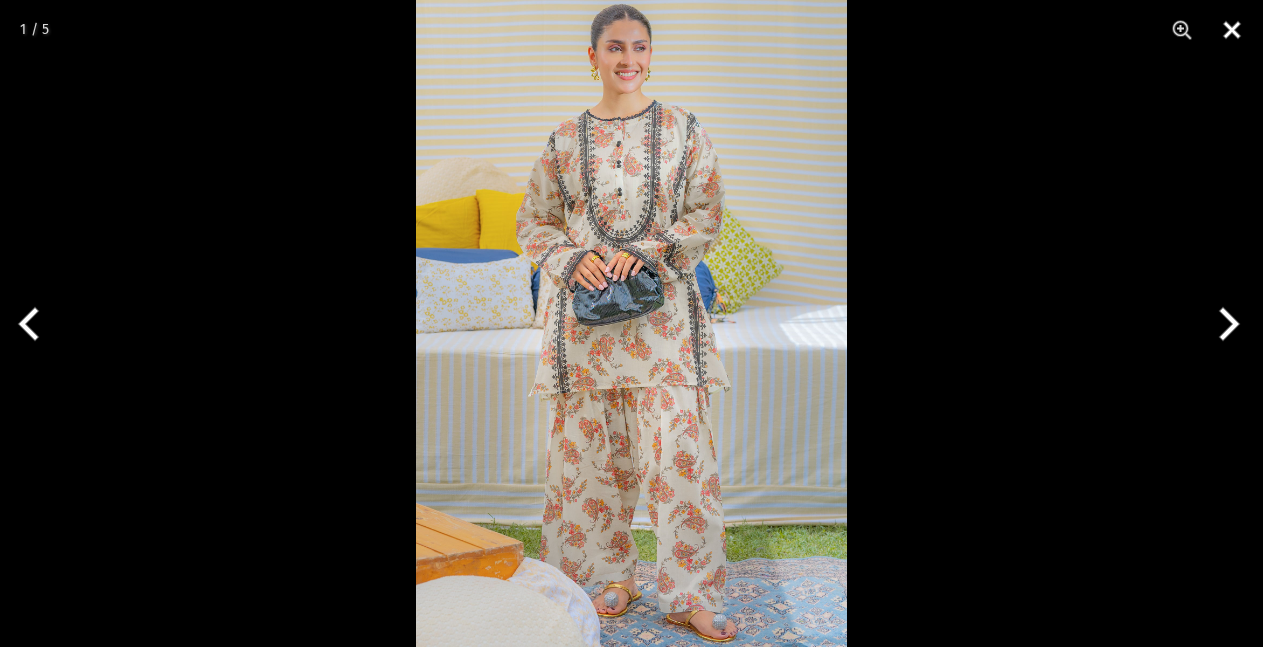 click at bounding box center [1232, 30] 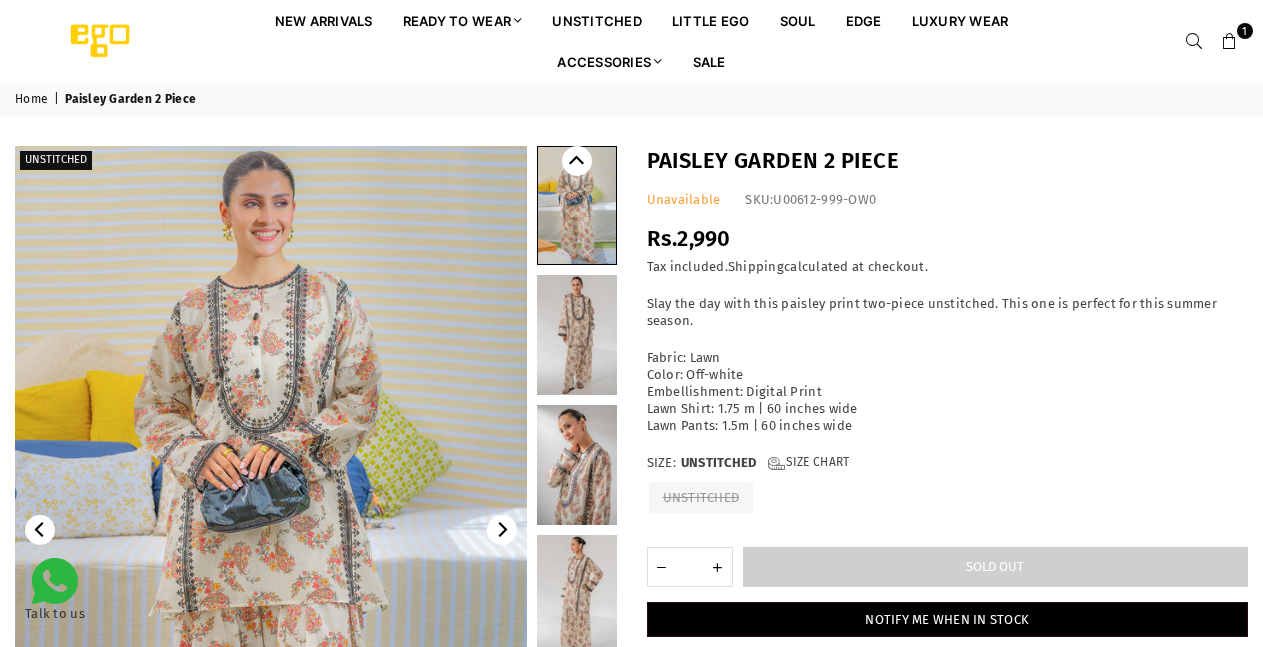 click at bounding box center (1230, 42) 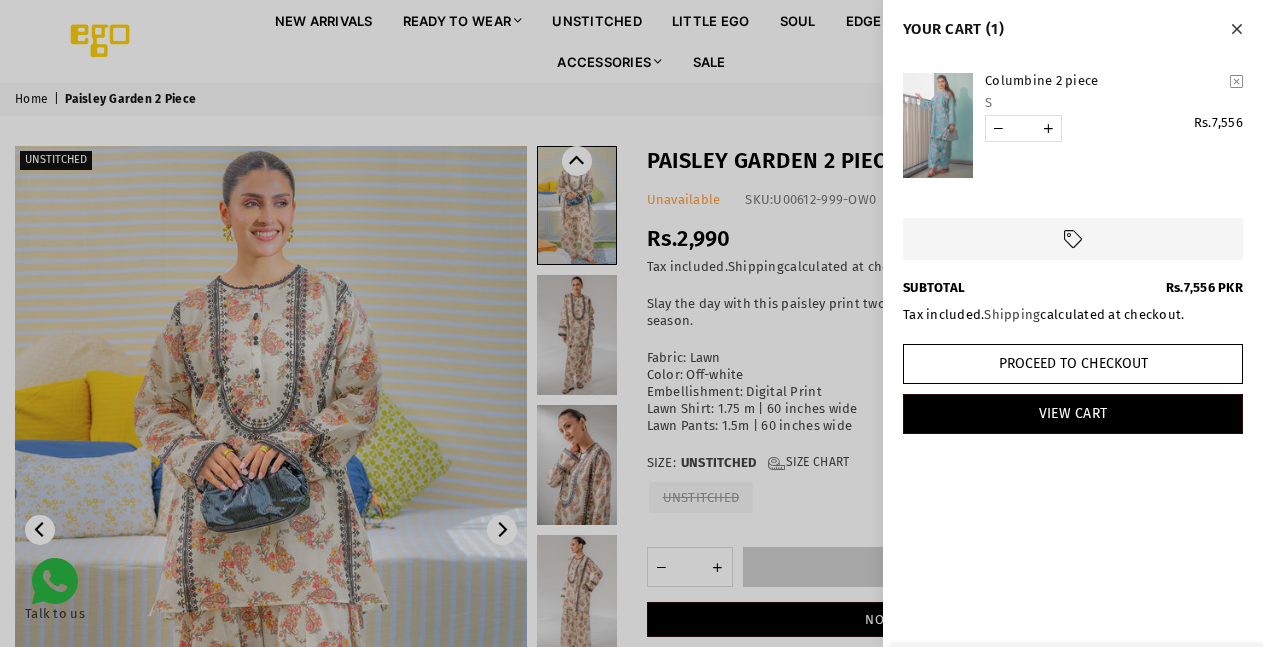 click at bounding box center (938, 125) 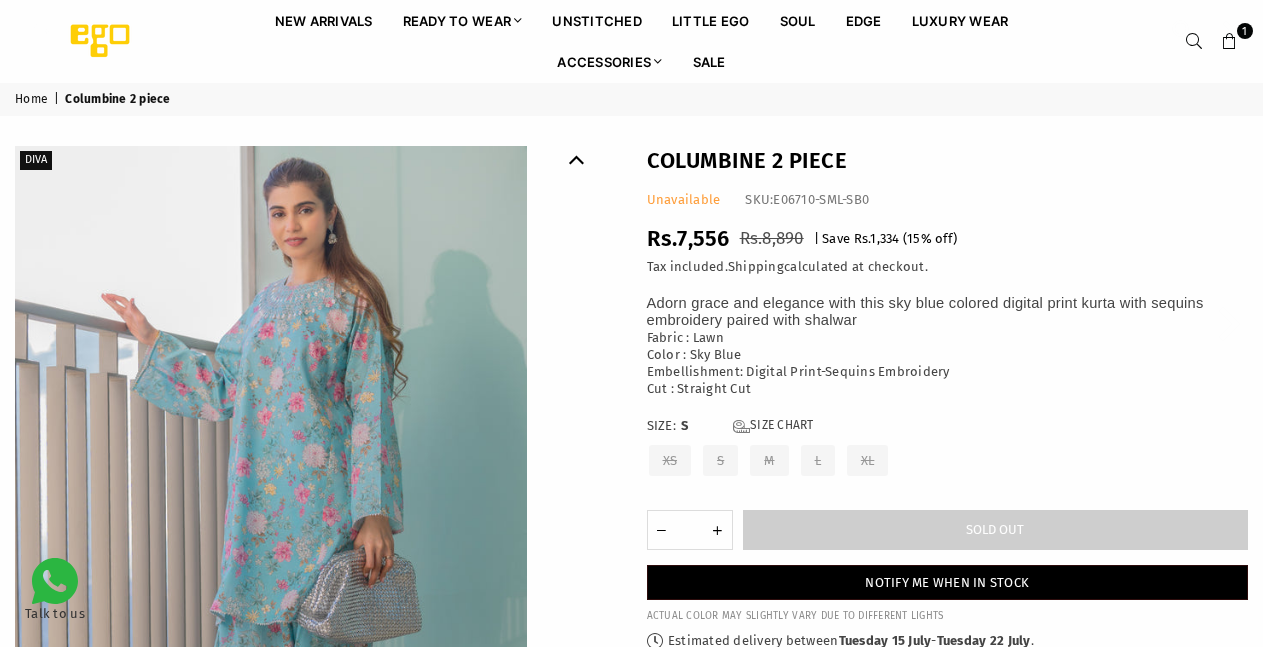 click at bounding box center [270, 529] 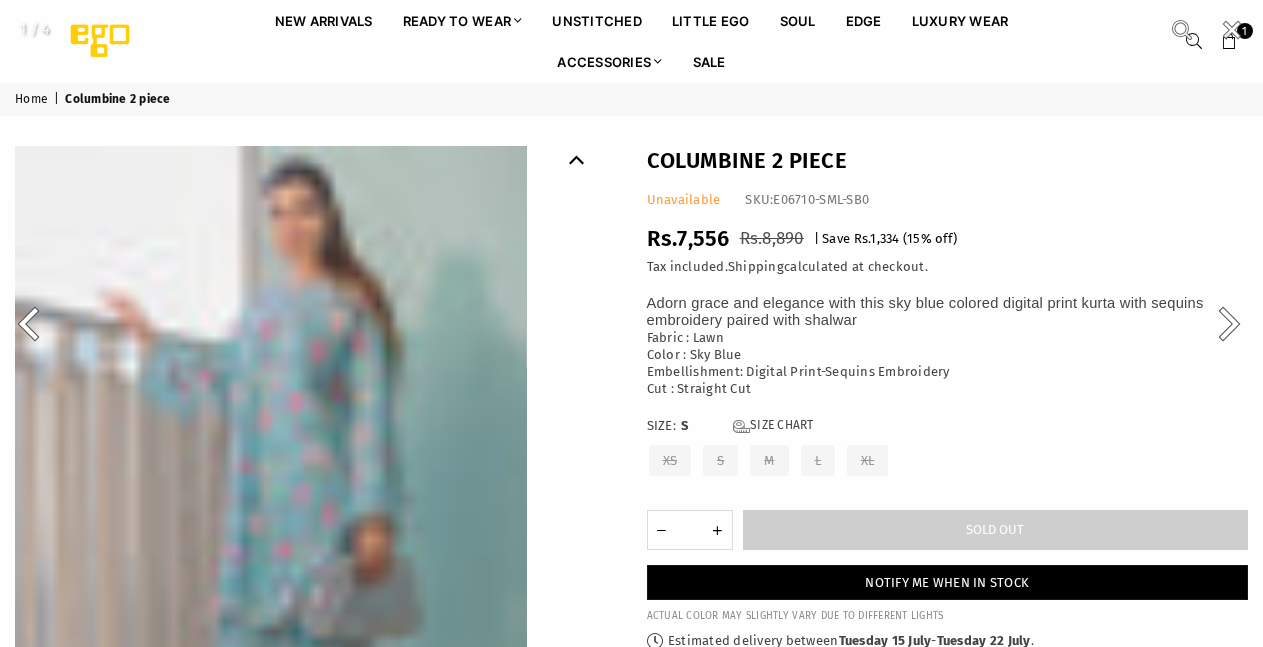 click at bounding box center (270, 529) 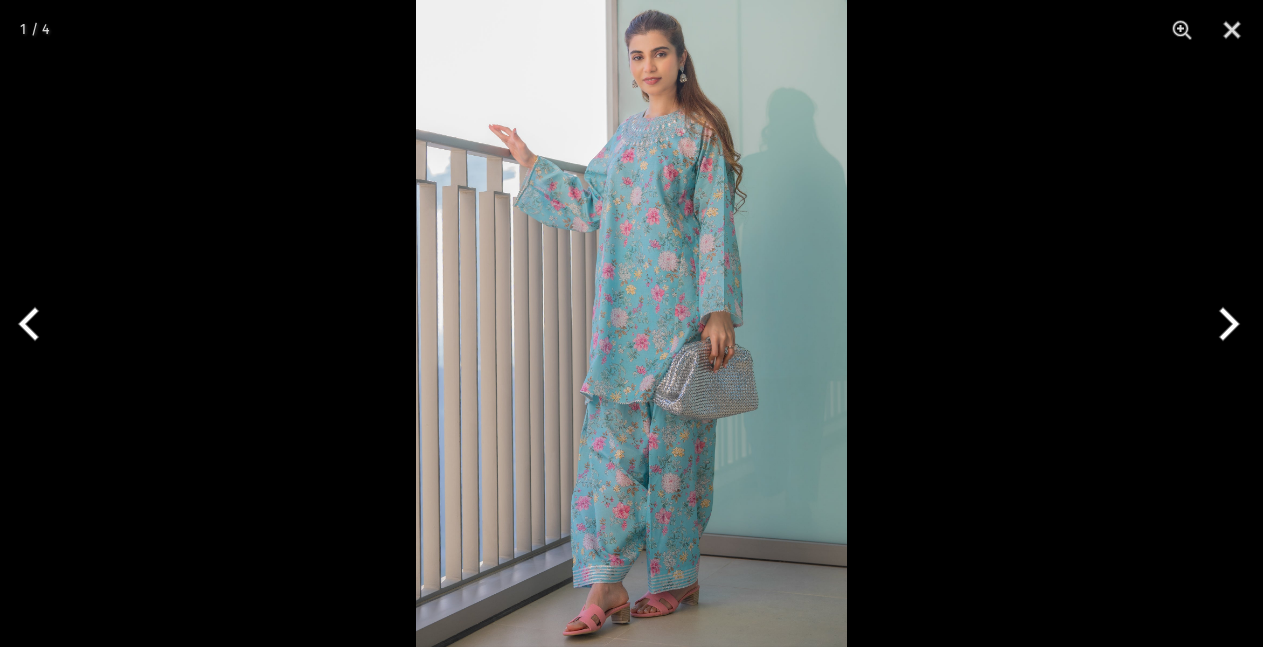 click at bounding box center (631, 323) 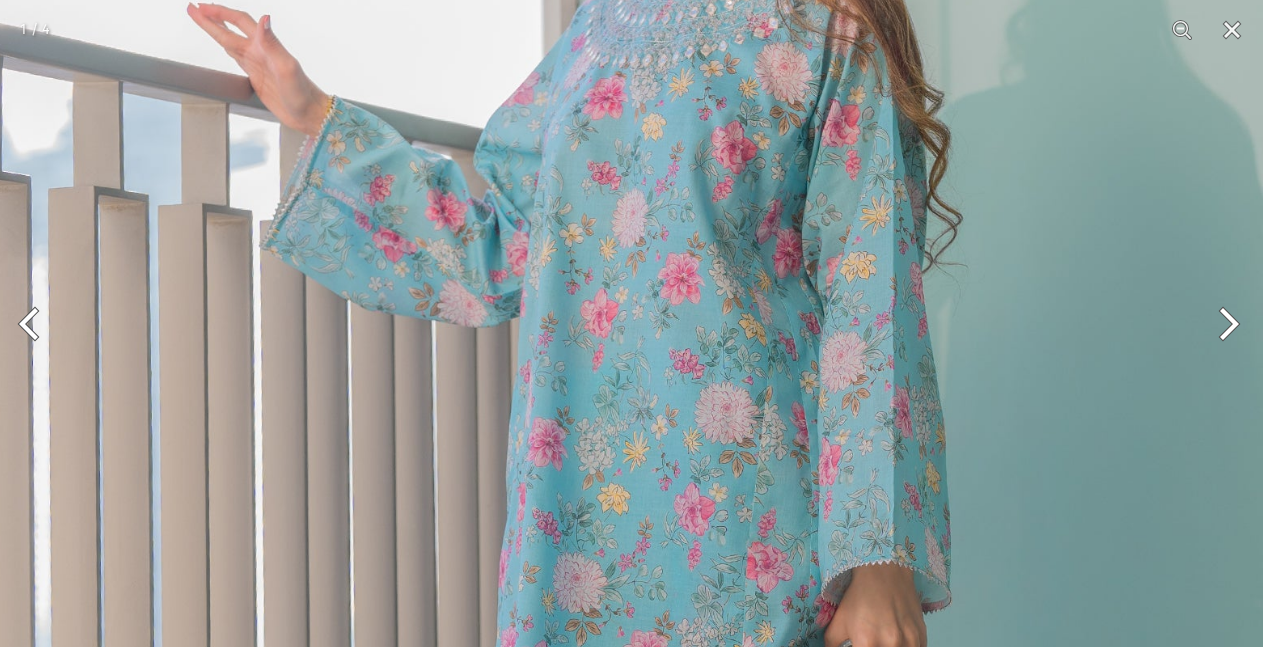 click at bounding box center [616, 600] 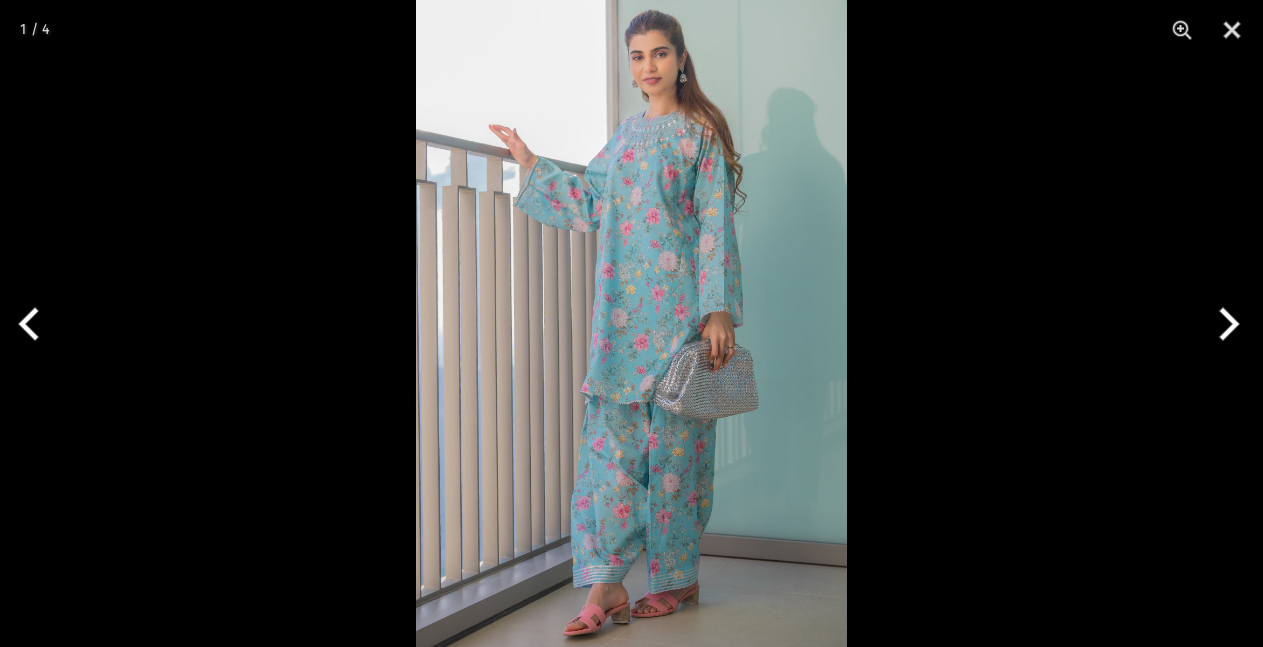 click at bounding box center [1225, 324] 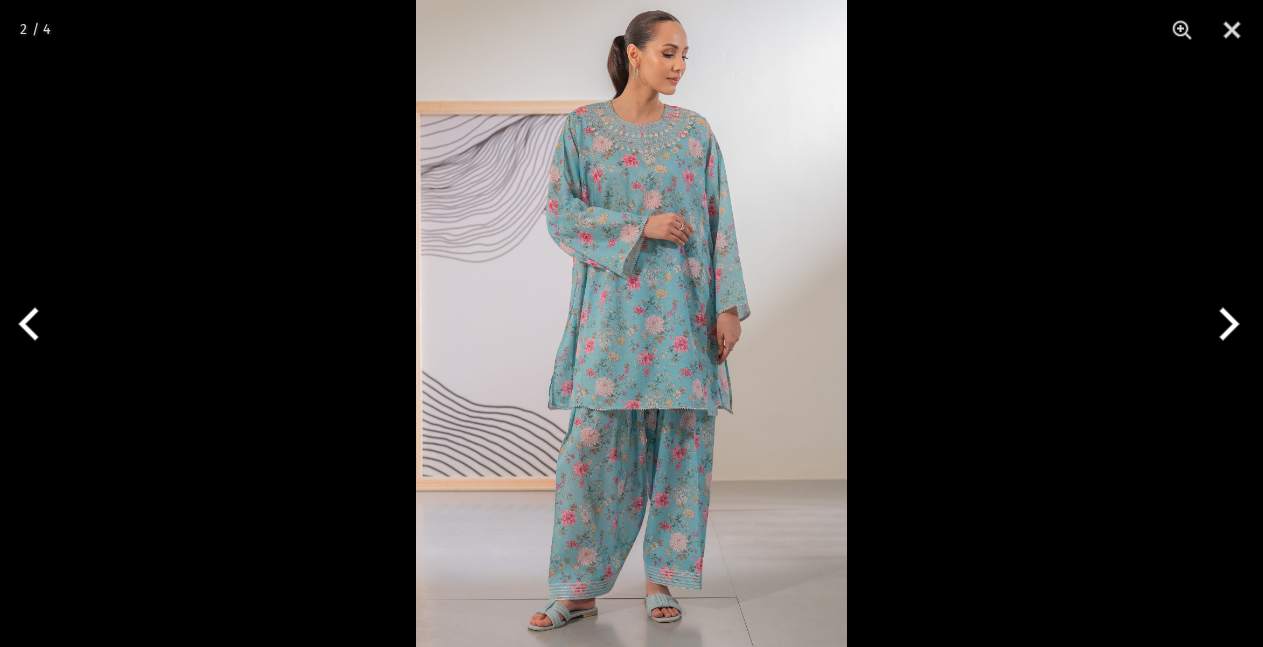 click at bounding box center (1225, 324) 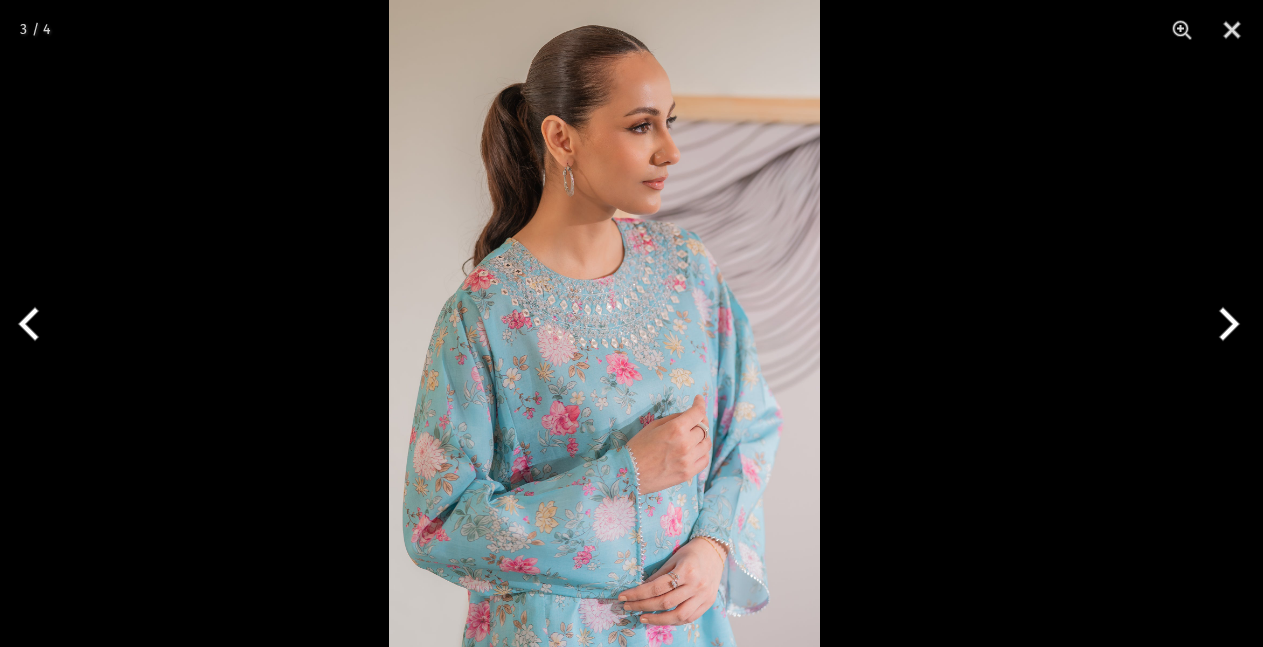 click at bounding box center (604, 323) 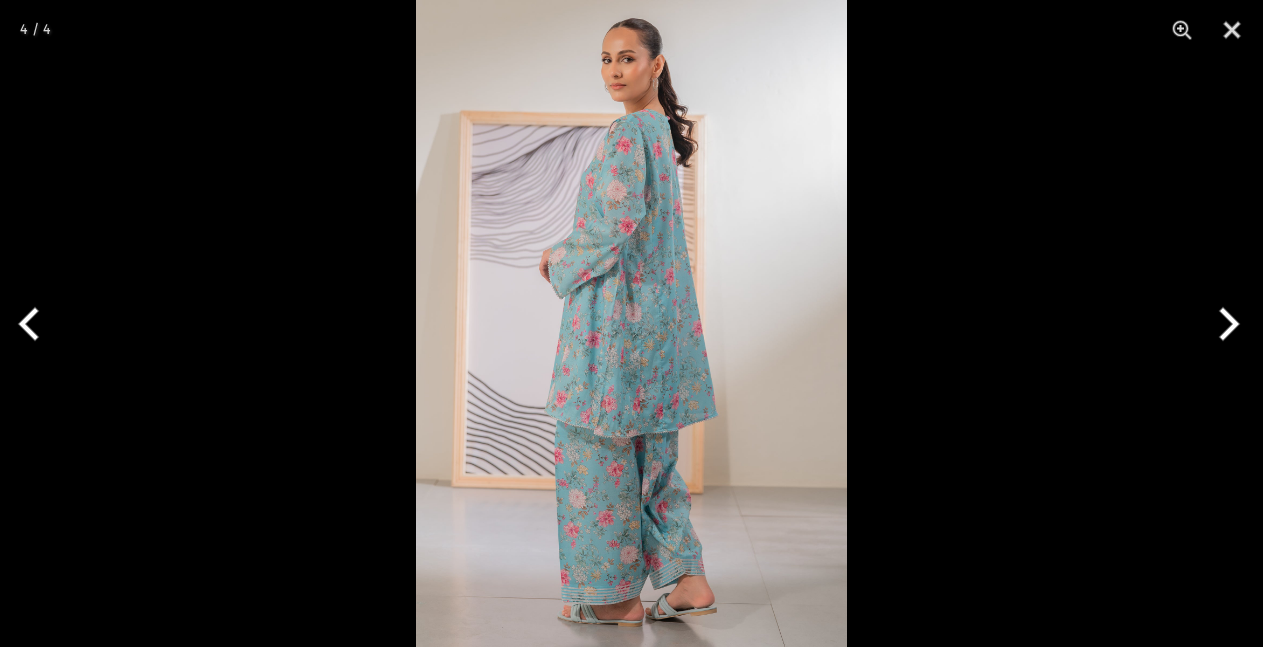 click at bounding box center [37, 324] 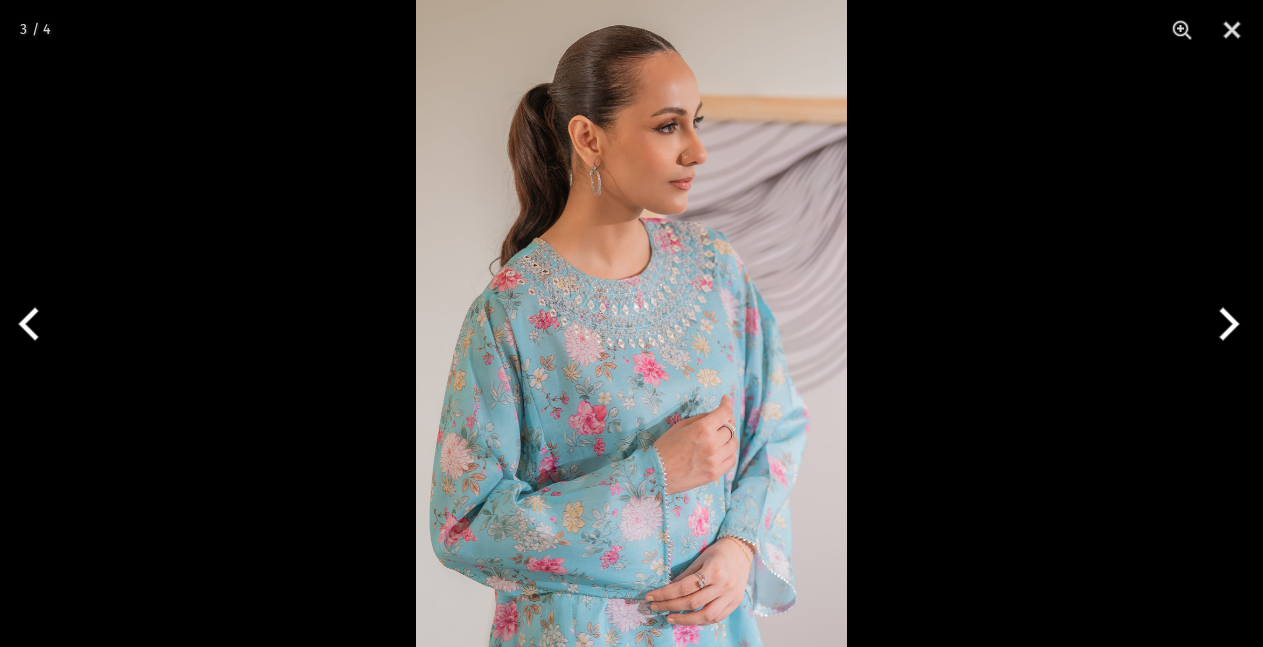 click at bounding box center (631, 323) 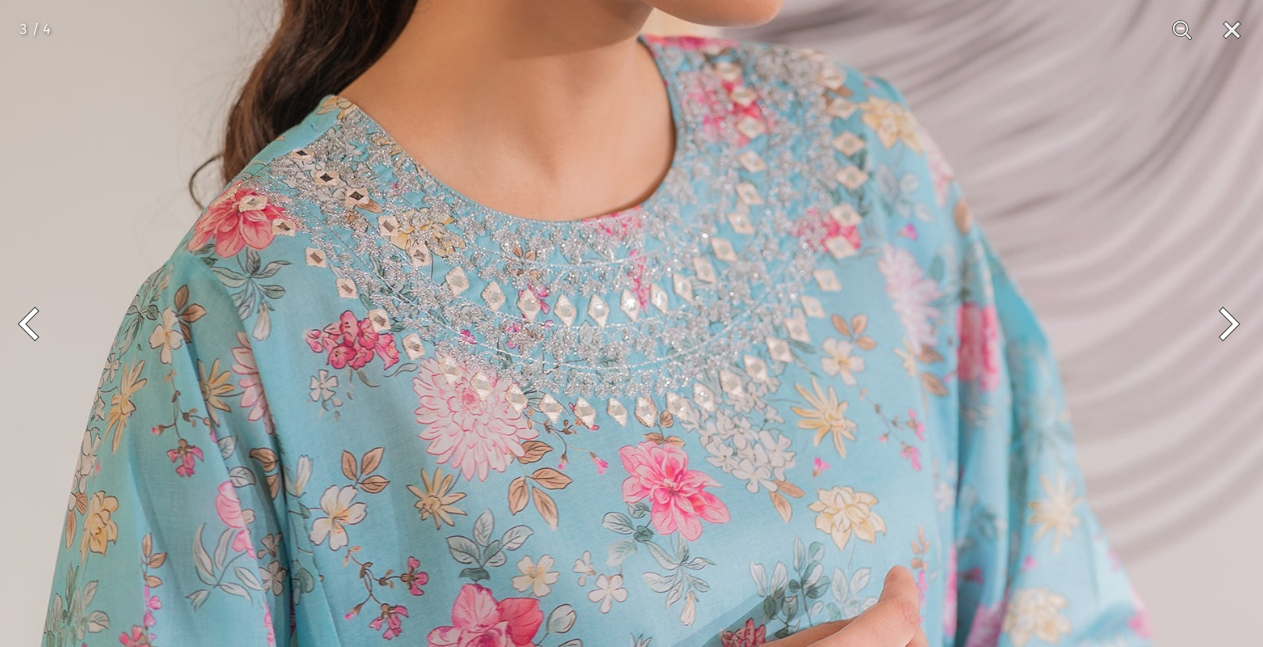 click at bounding box center [616, 352] 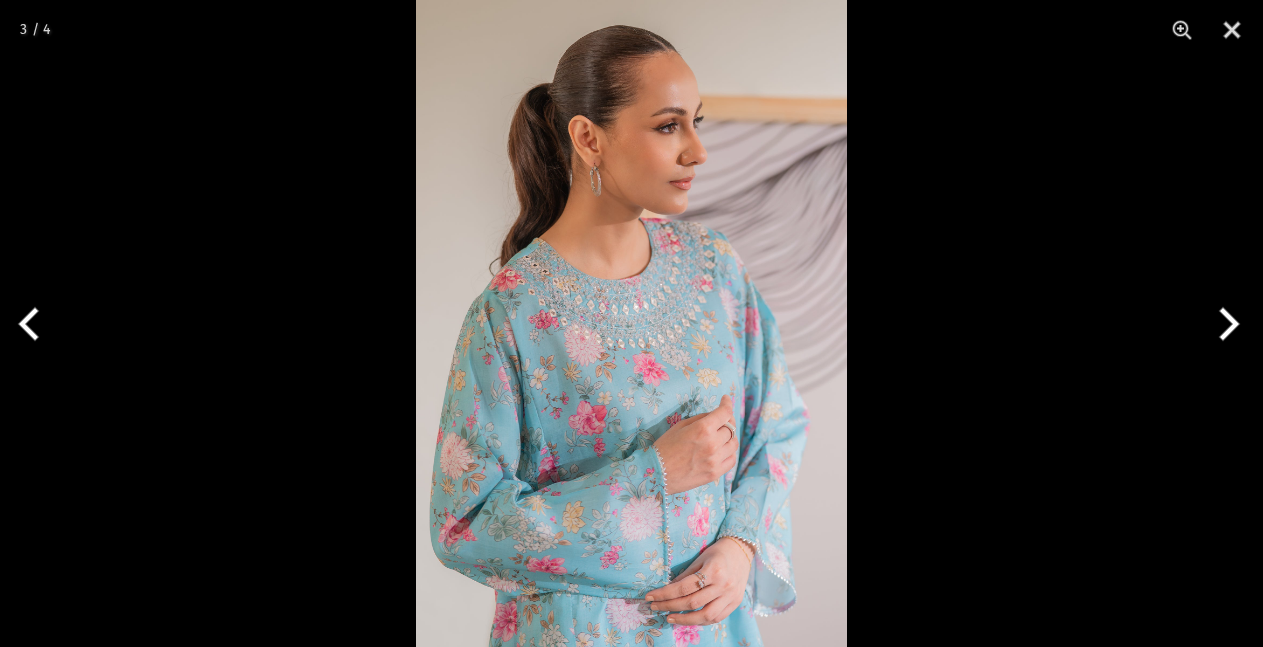 click at bounding box center [1225, 324] 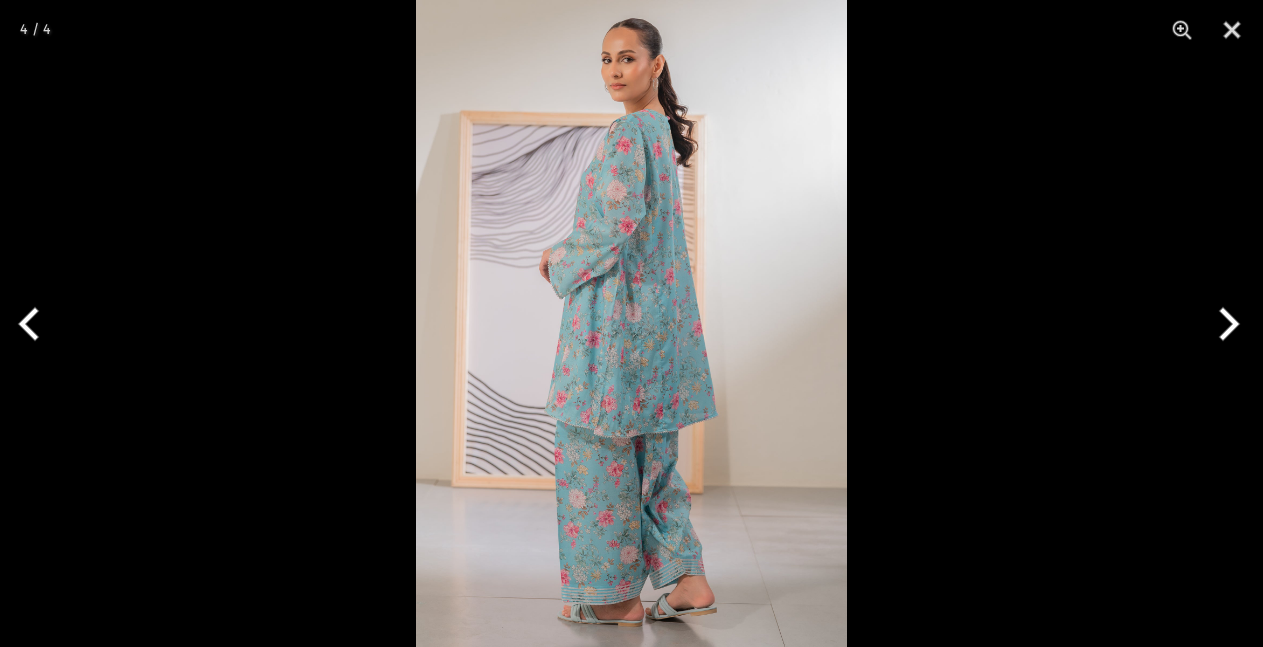 click at bounding box center (1225, 324) 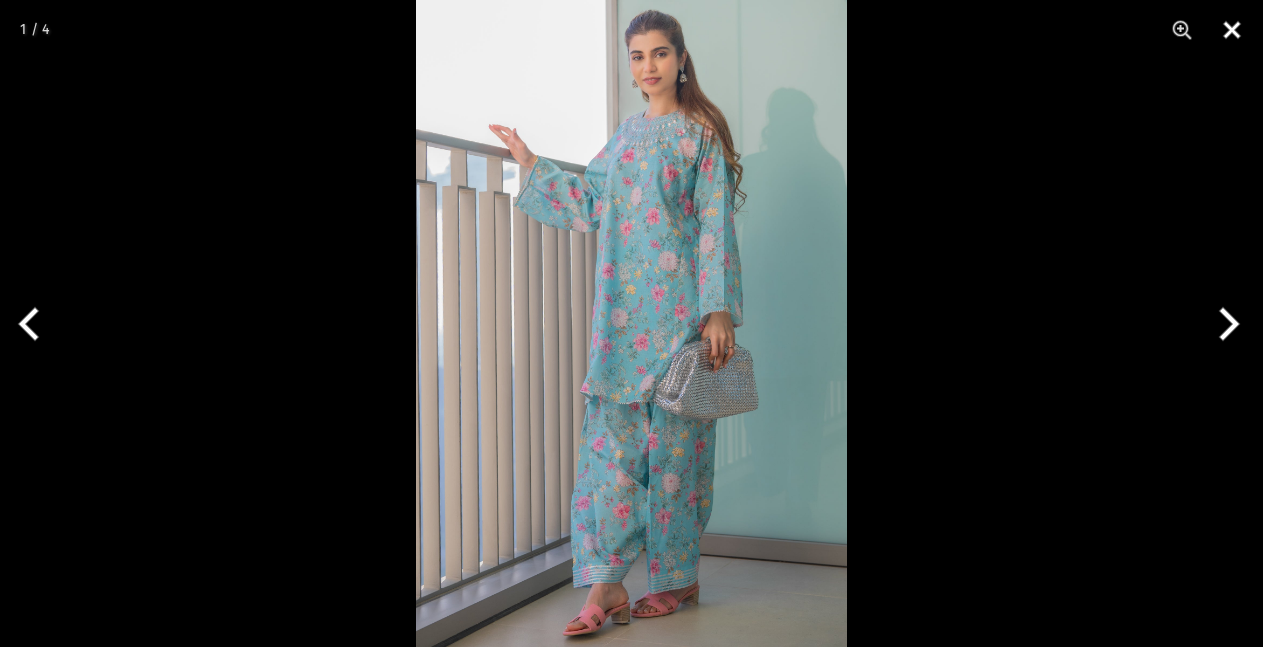 click at bounding box center [1232, 30] 